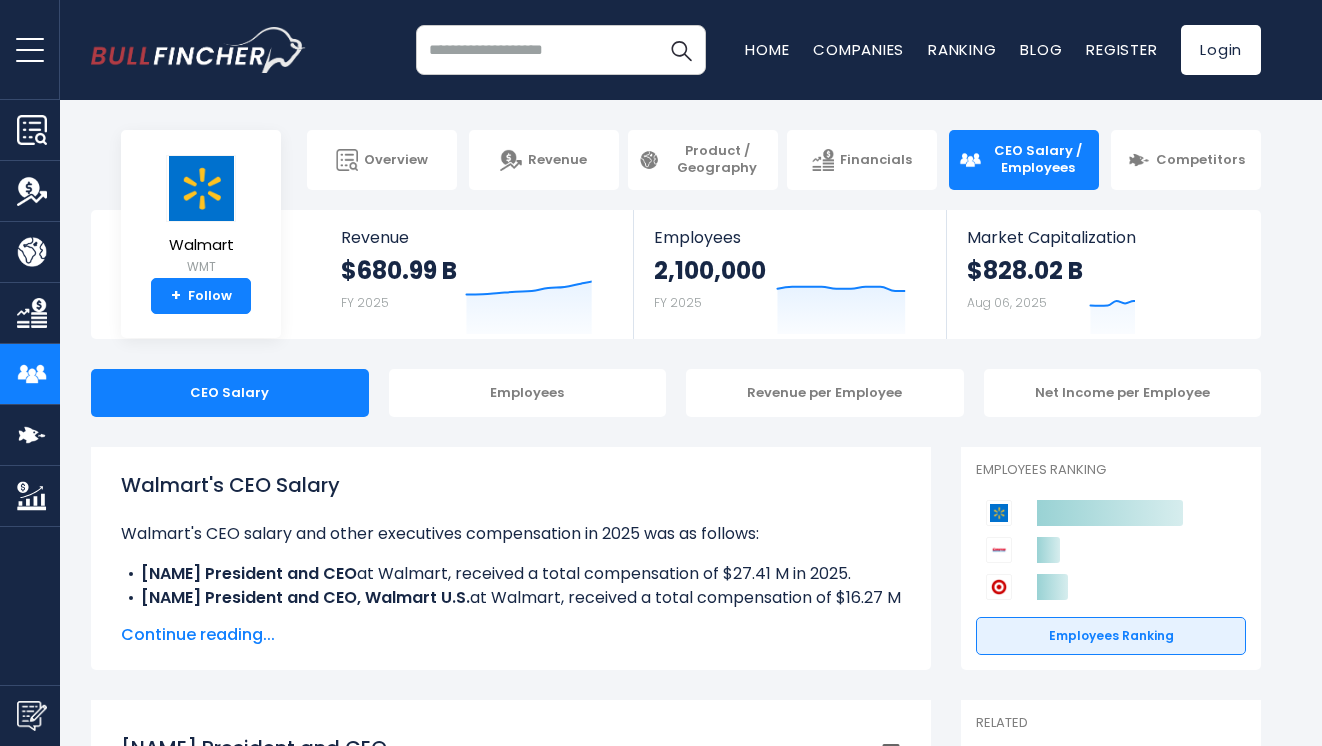 scroll, scrollTop: 0, scrollLeft: 0, axis: both 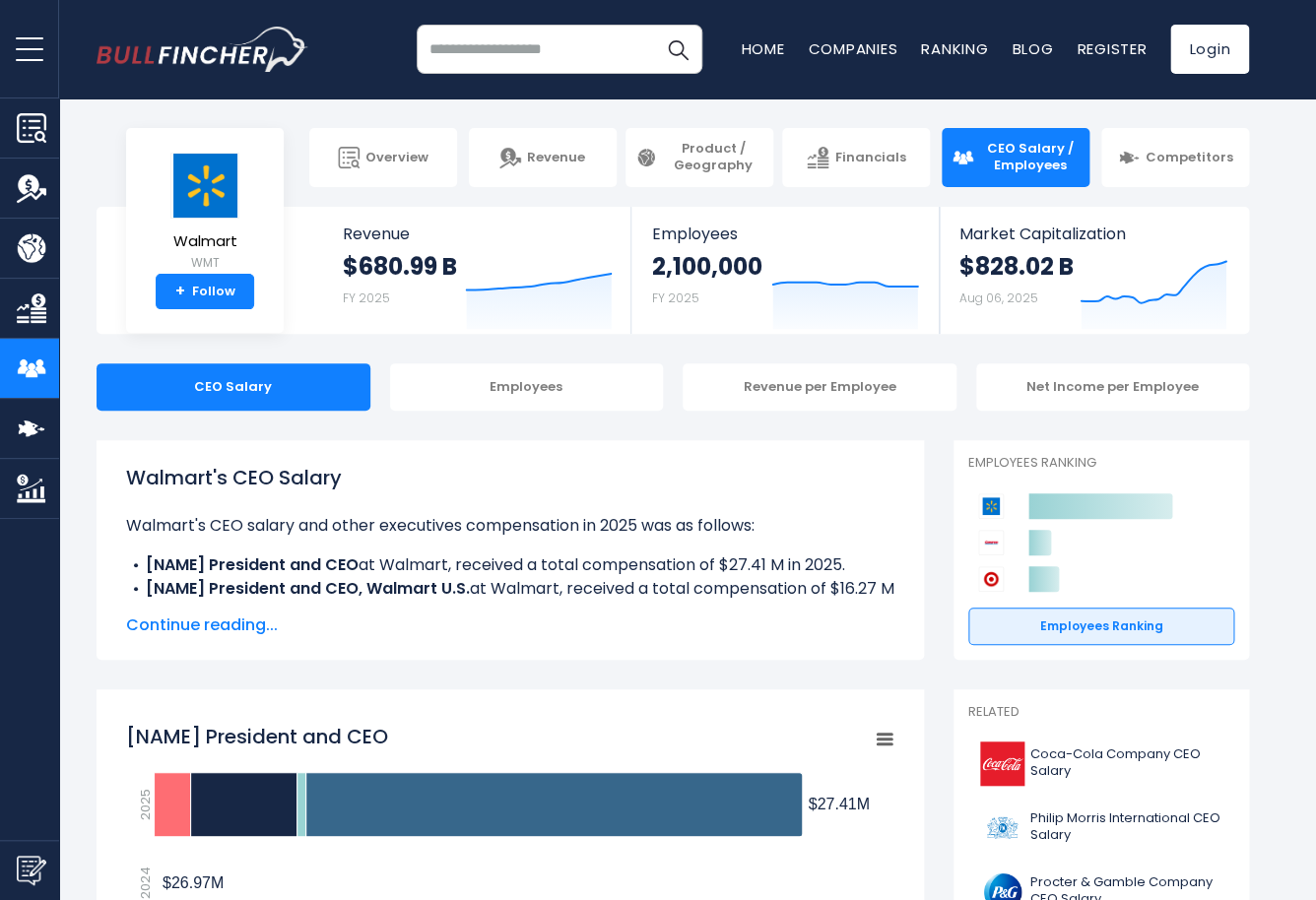 click at bounding box center (559, 49) 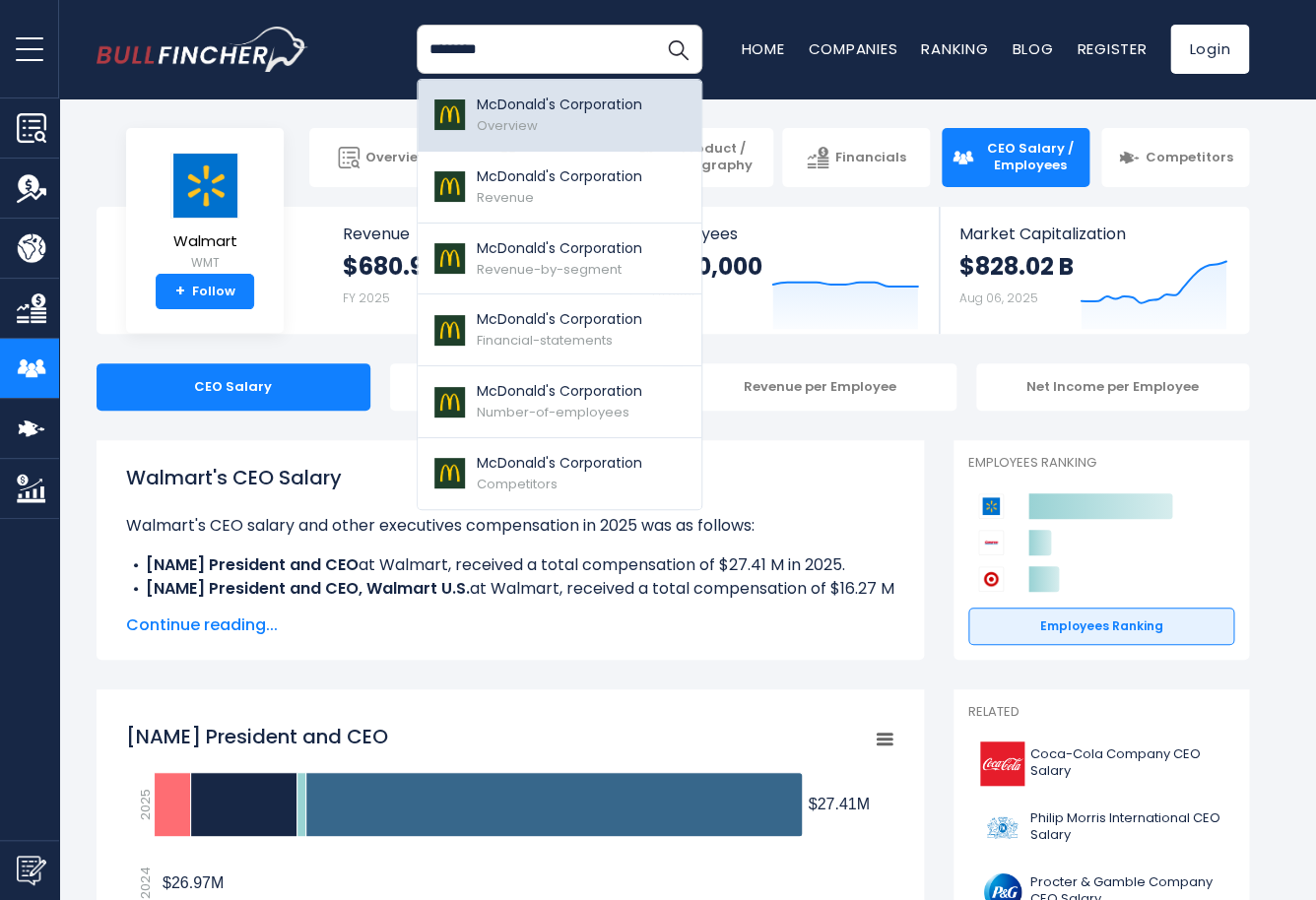 type on "********" 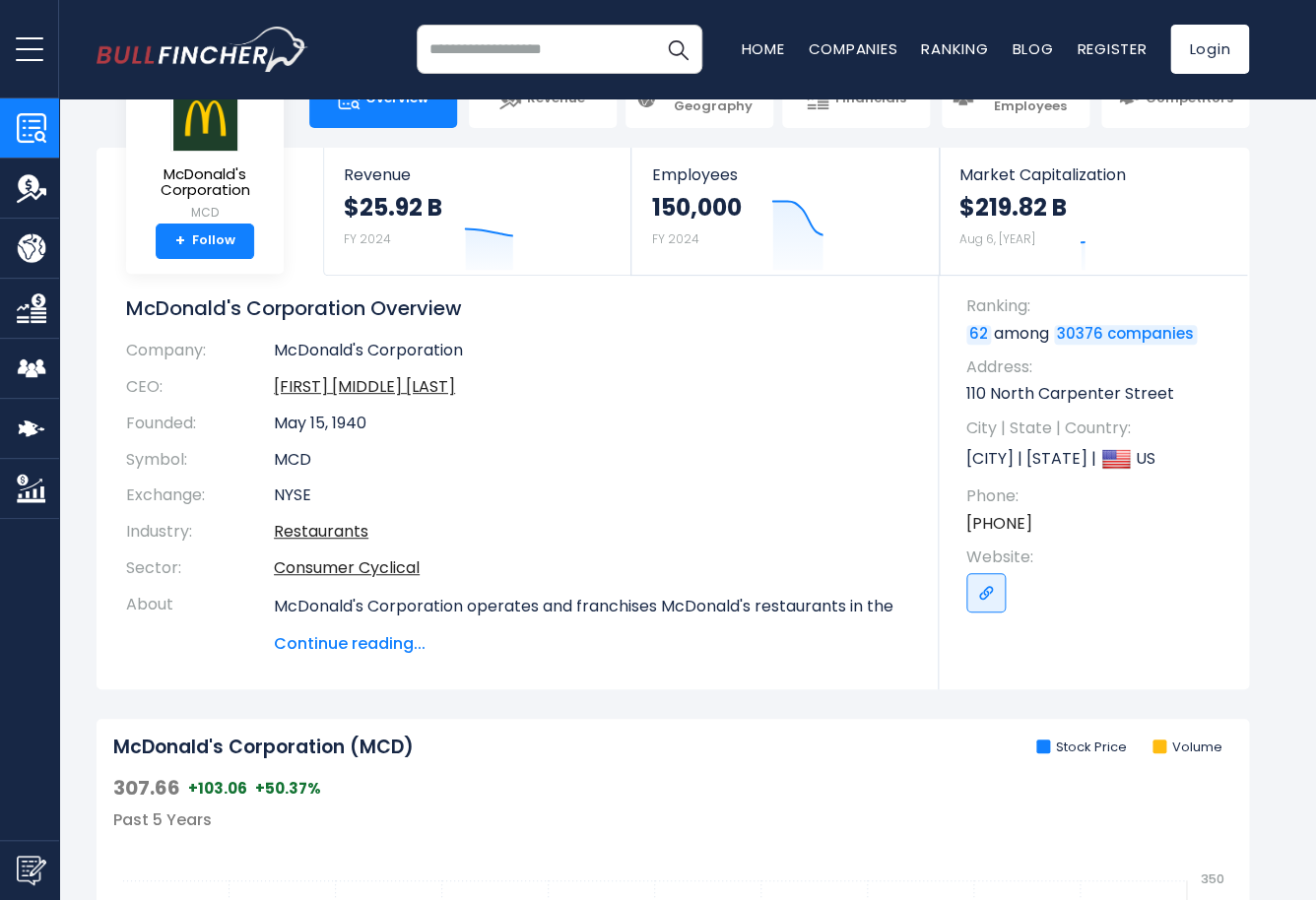 scroll, scrollTop: 97, scrollLeft: 0, axis: vertical 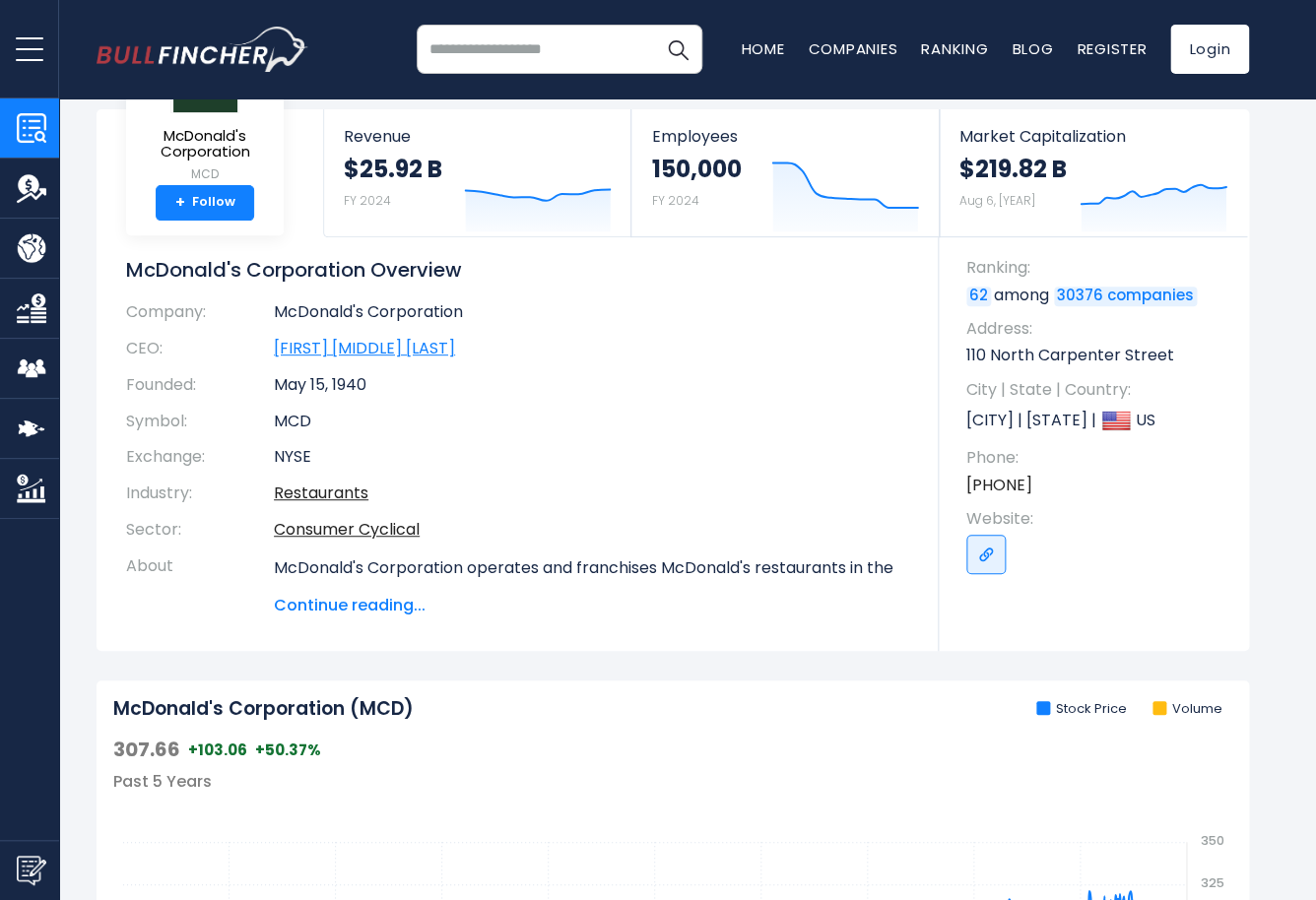 click on "Christopher J. Kempczinski" at bounding box center (364, 348) 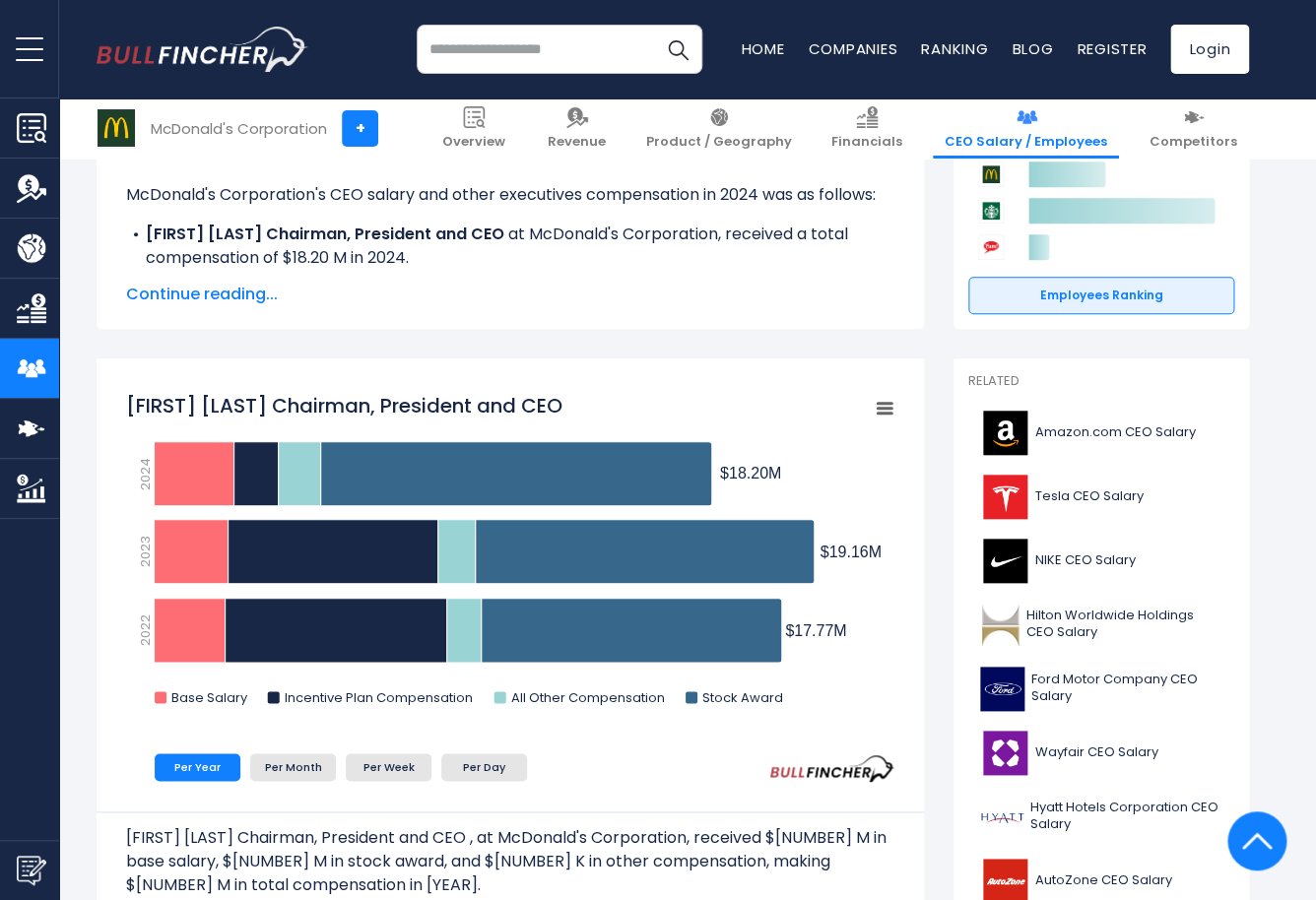 scroll, scrollTop: 332, scrollLeft: 0, axis: vertical 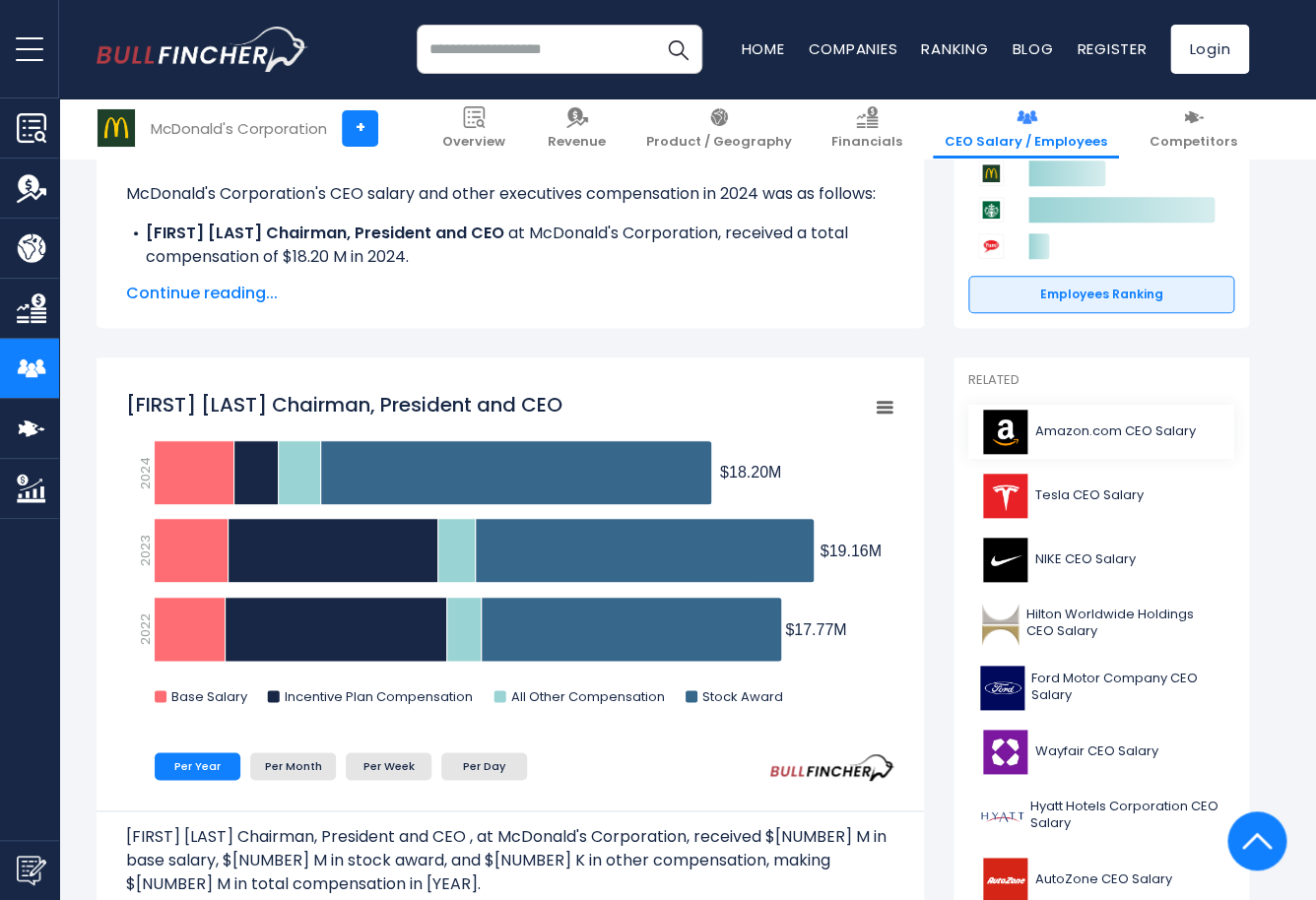 click on "Amazon.com CEO Salary" at bounding box center (1115, 431) 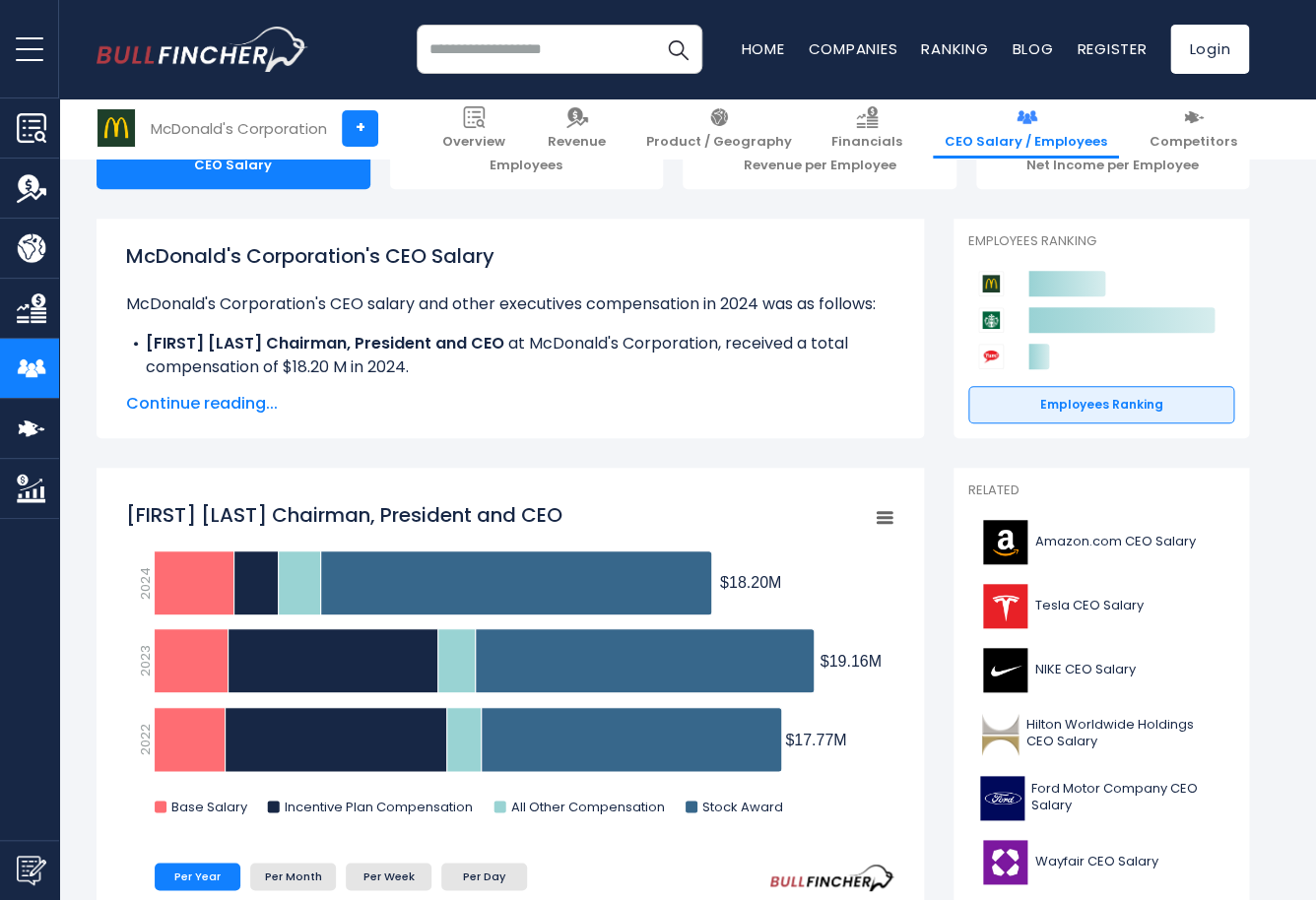 scroll, scrollTop: 223, scrollLeft: 0, axis: vertical 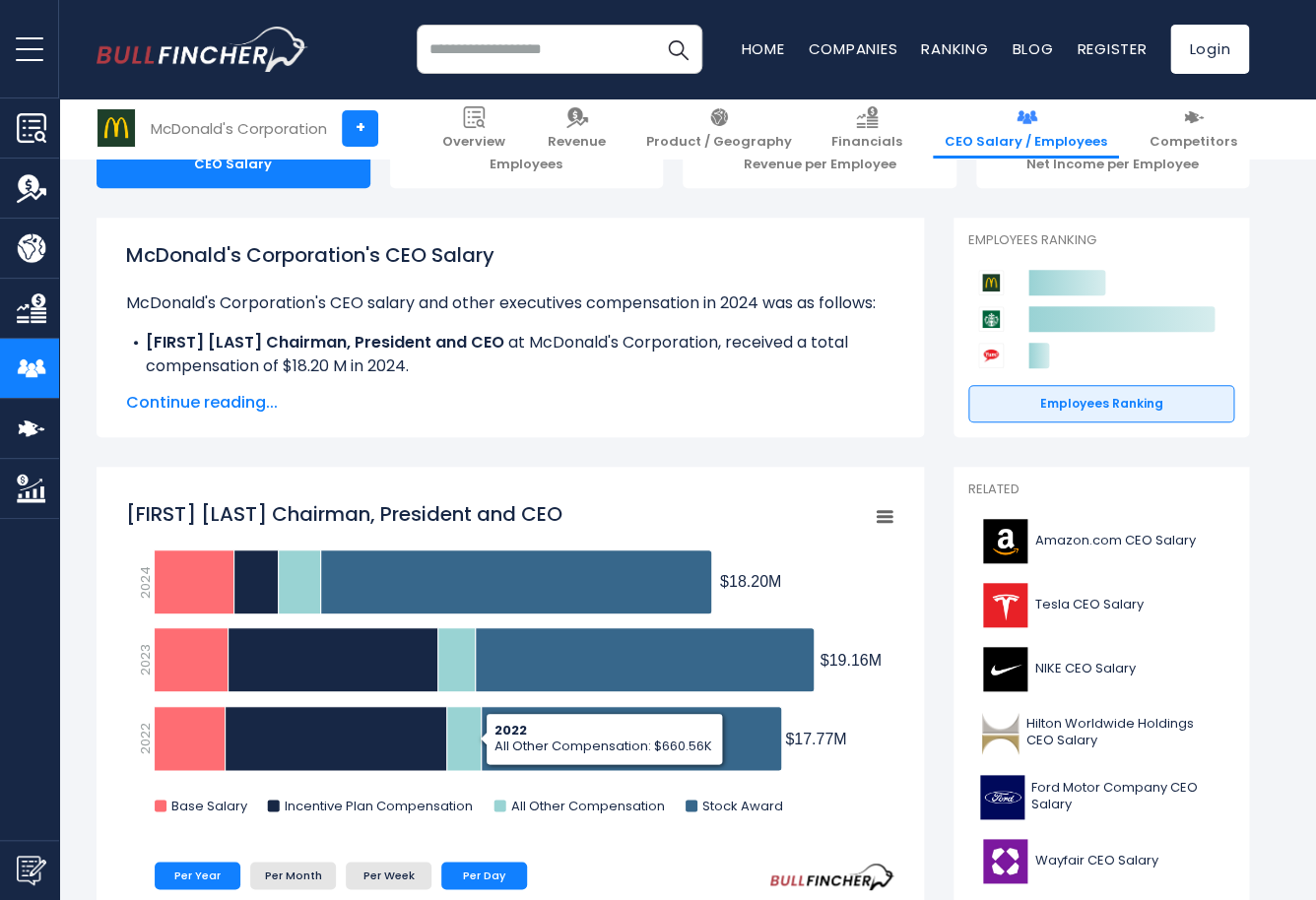 click on "Per Day" at bounding box center [484, 875] 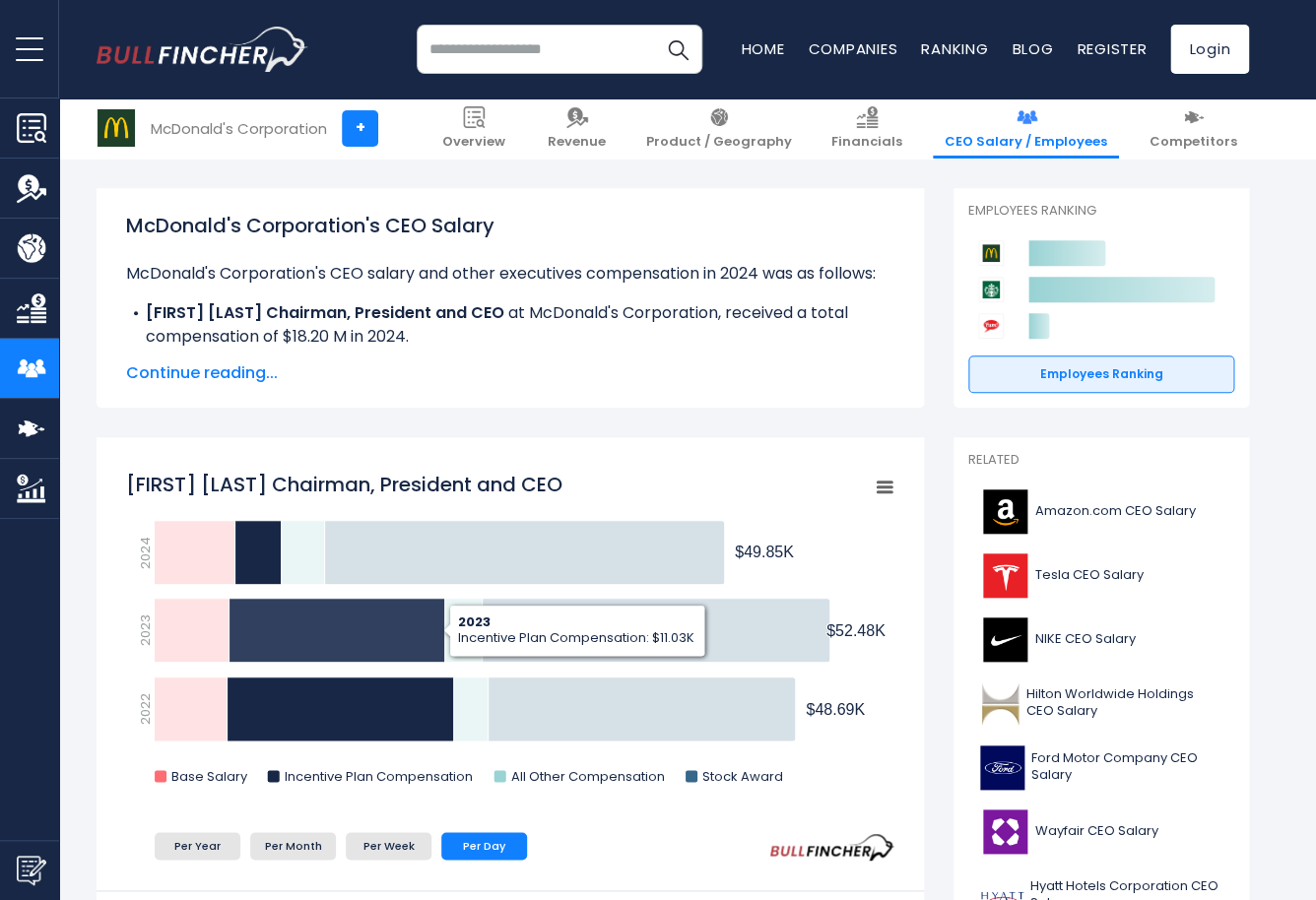 scroll, scrollTop: 276, scrollLeft: 0, axis: vertical 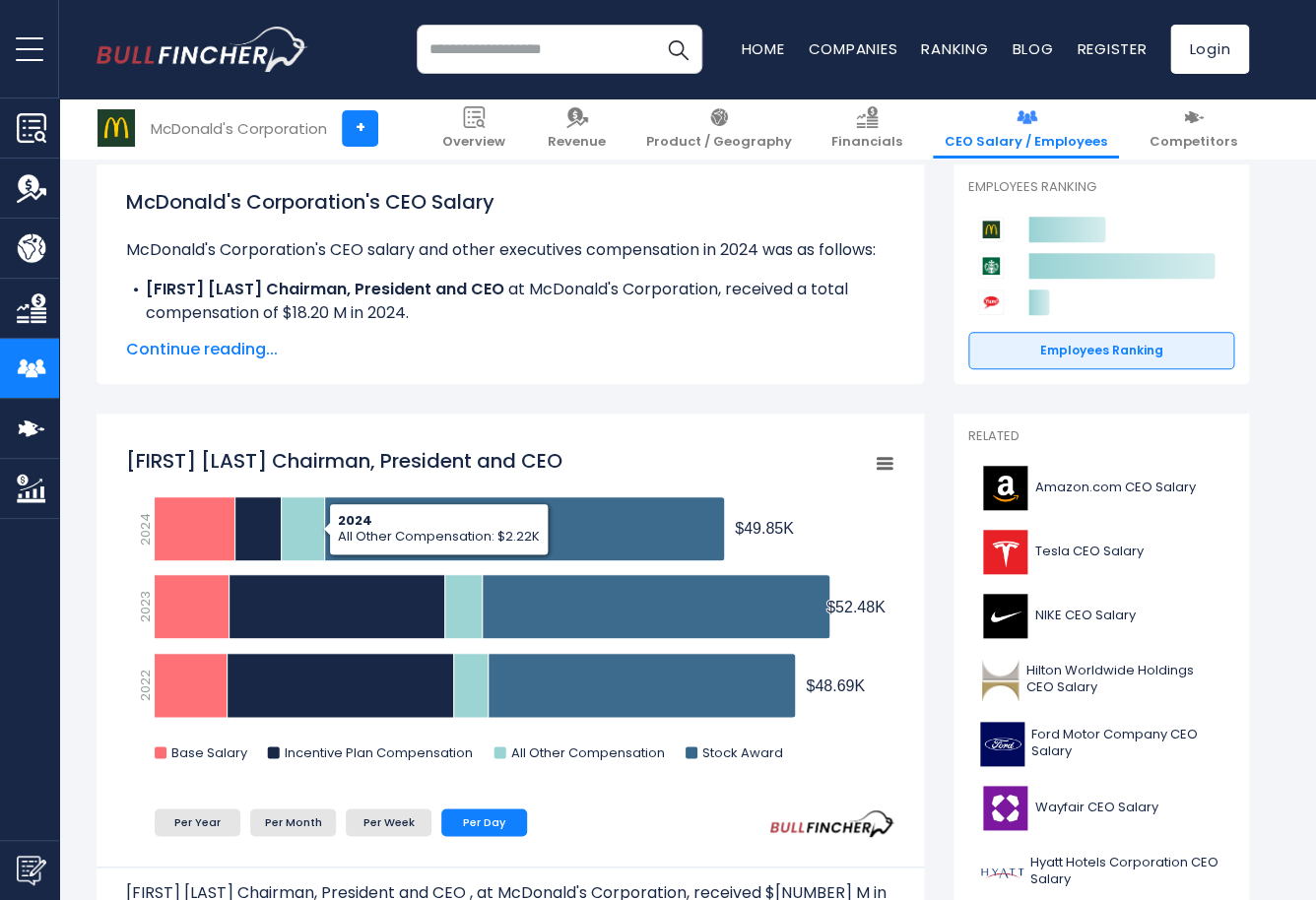 click on "Continue reading..." at bounding box center (510, 350) 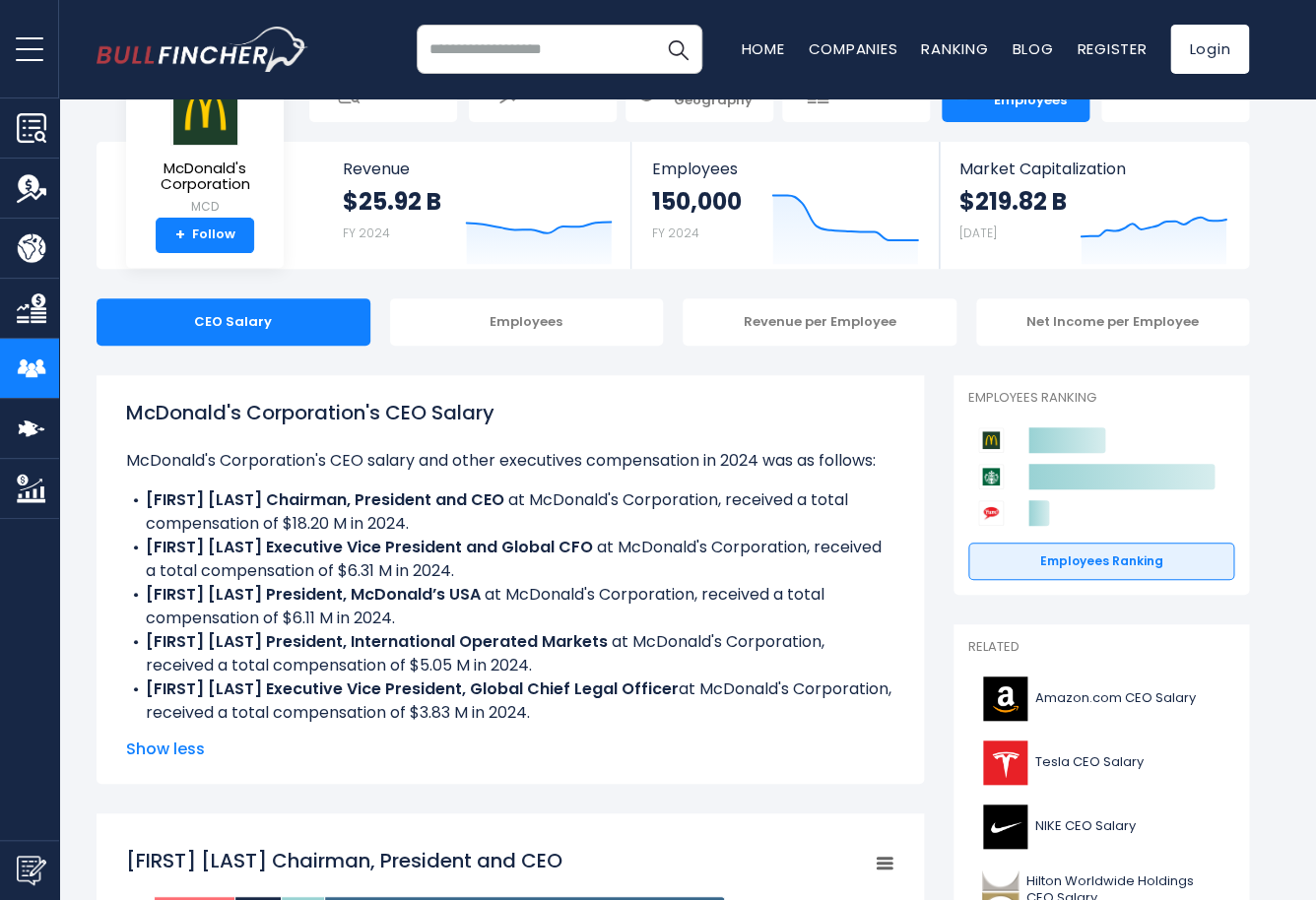 scroll, scrollTop: 0, scrollLeft: 0, axis: both 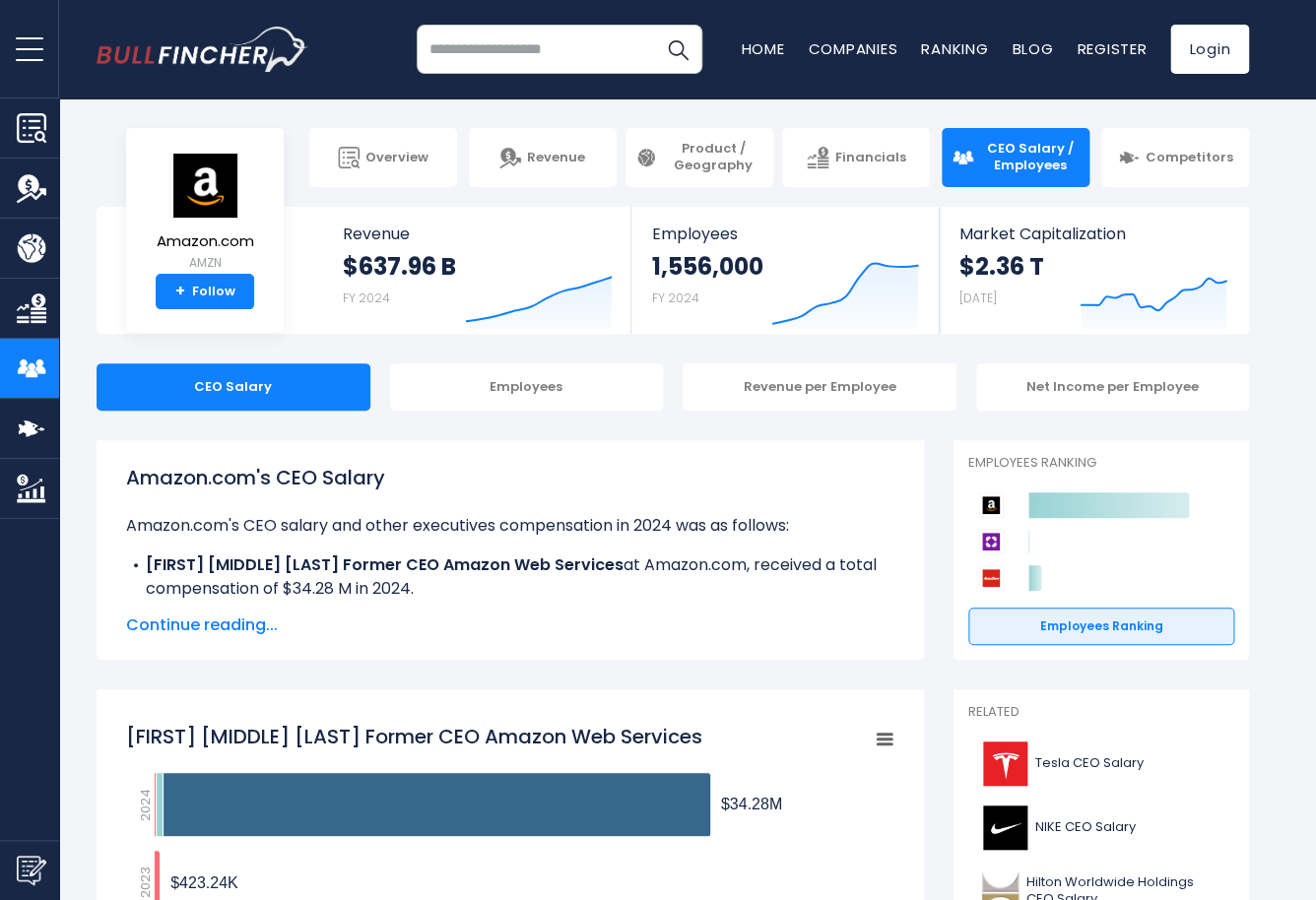 click at bounding box center [559, 49] 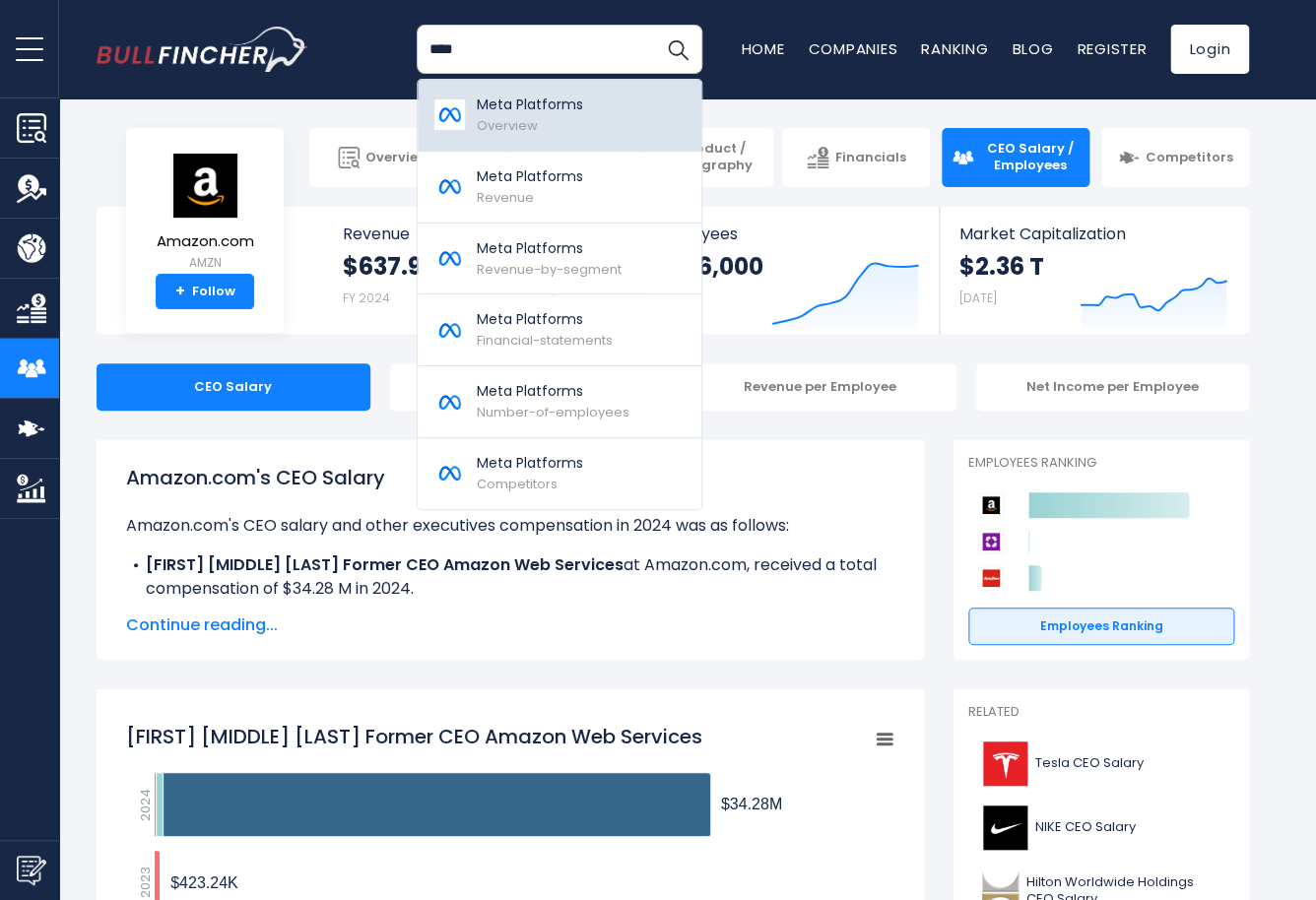 type on "****" 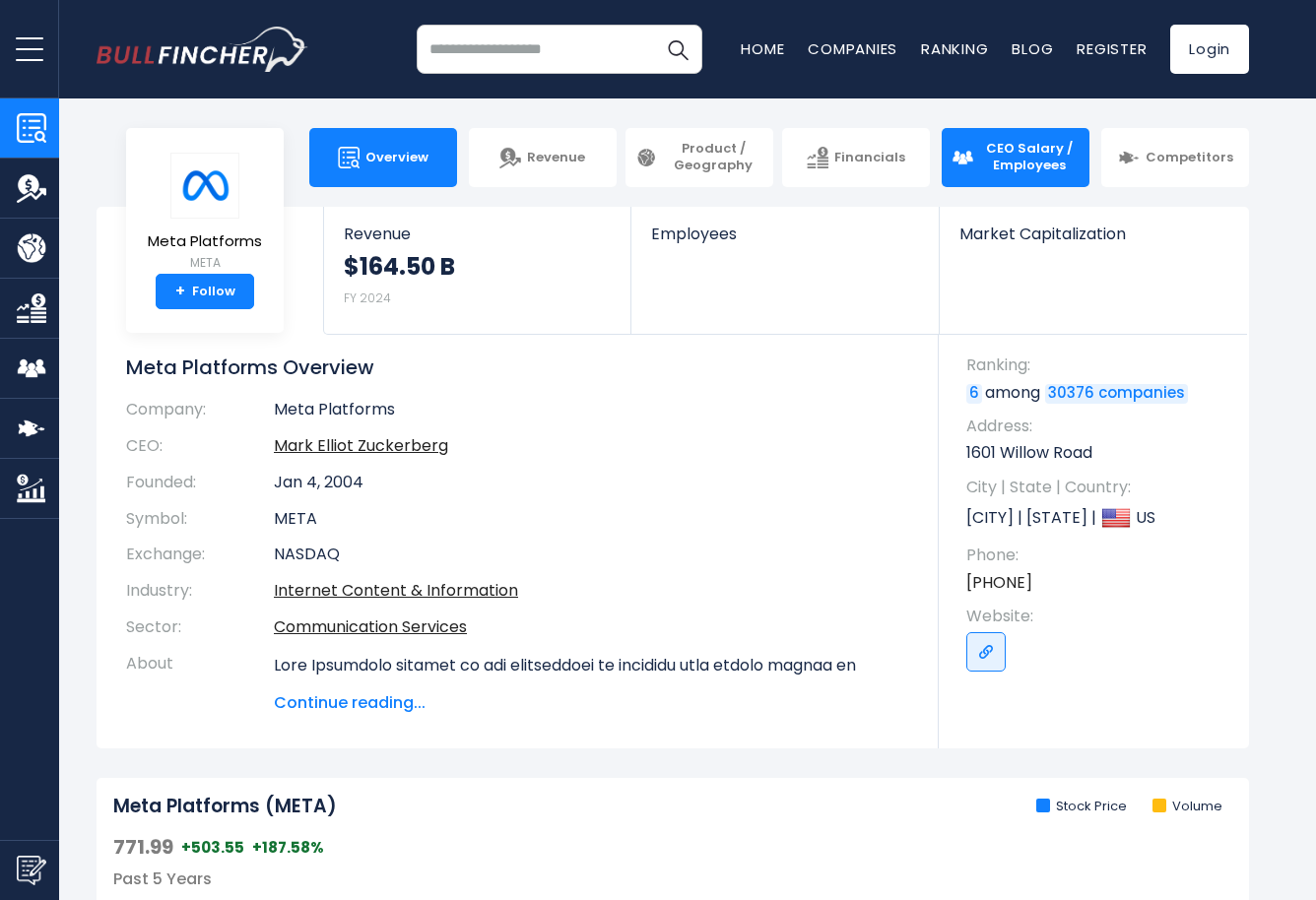 scroll, scrollTop: 0, scrollLeft: 0, axis: both 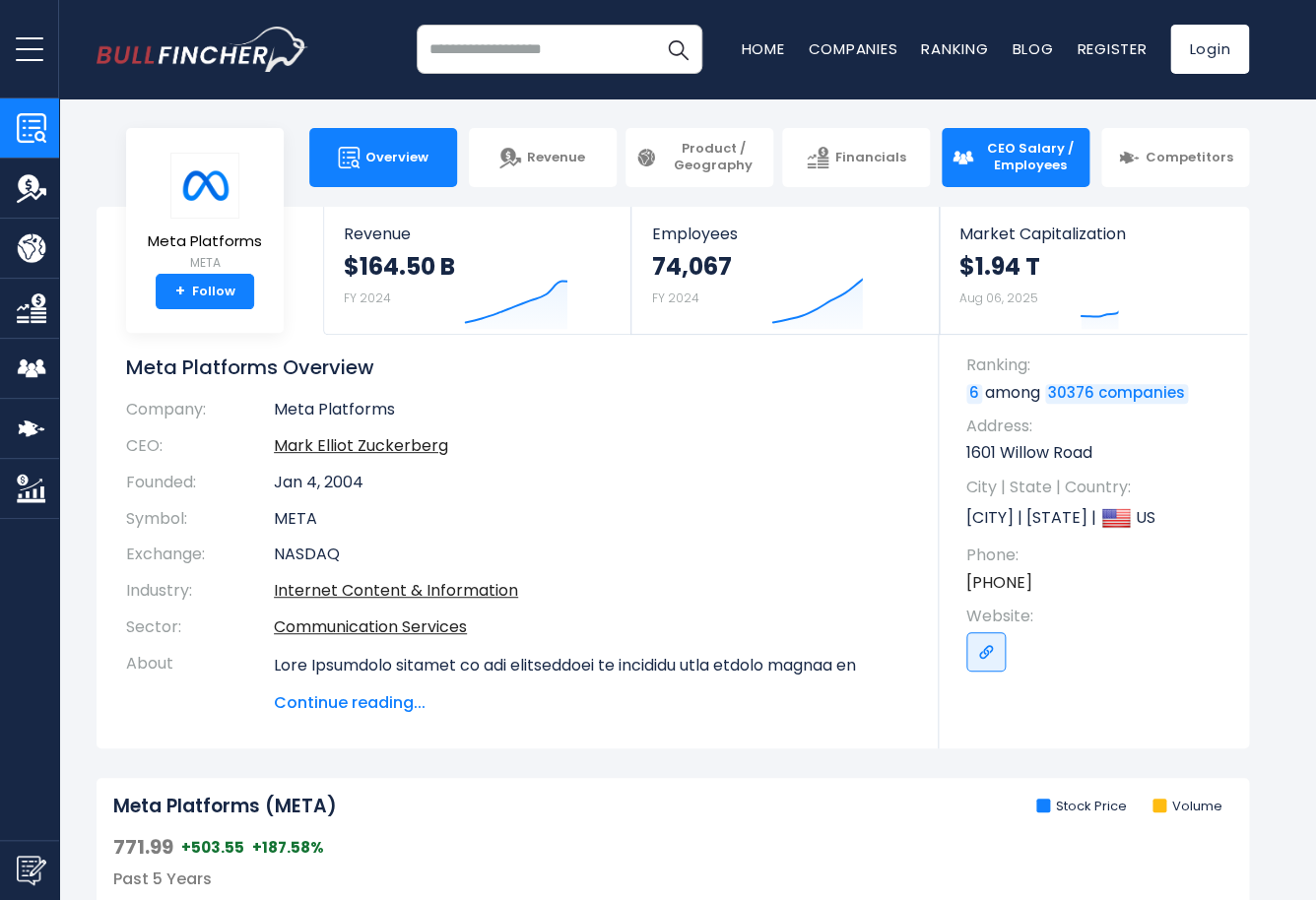 click on "CEO Salary / Employees" at bounding box center (1029, 158) 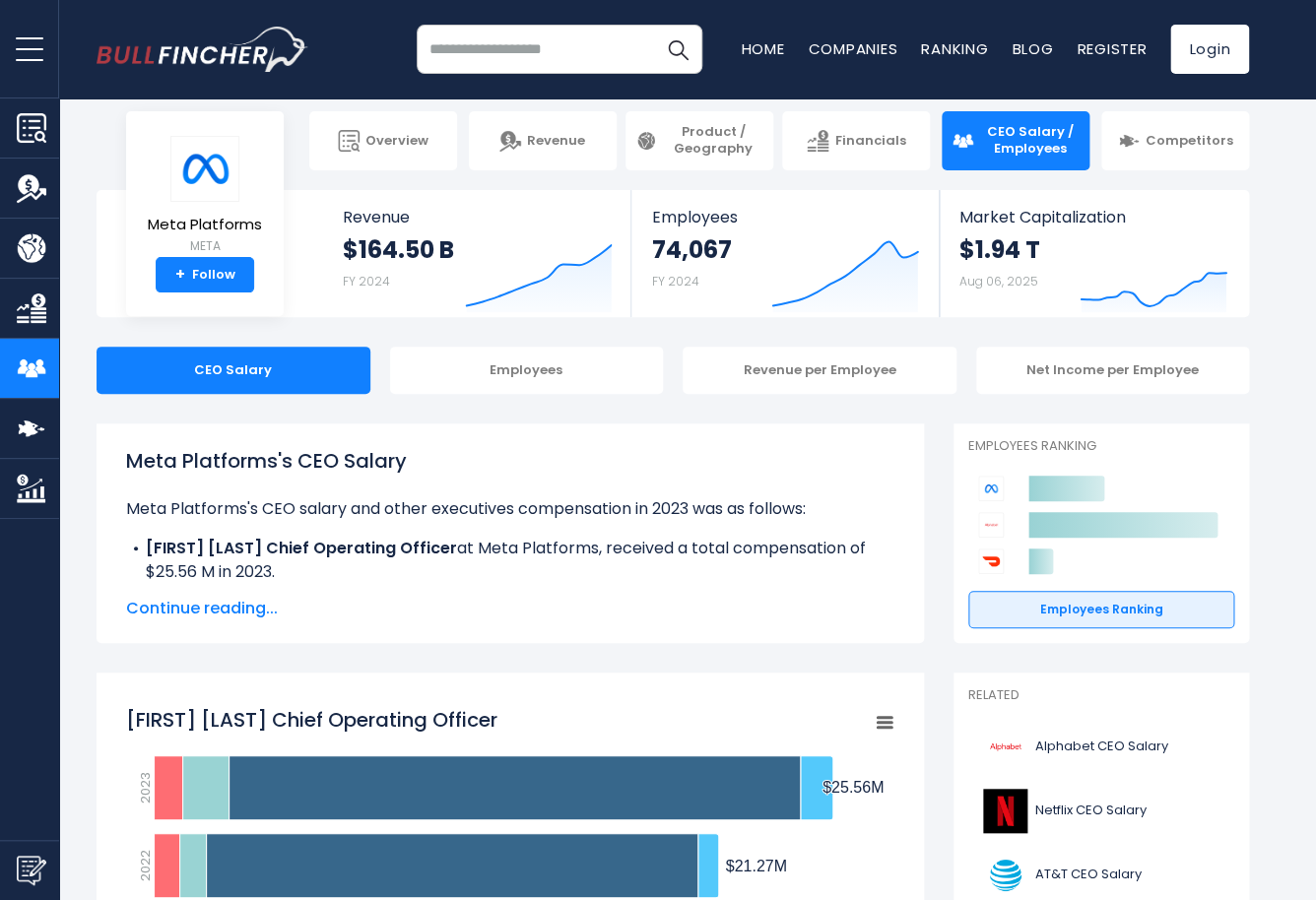 scroll, scrollTop: 0, scrollLeft: 0, axis: both 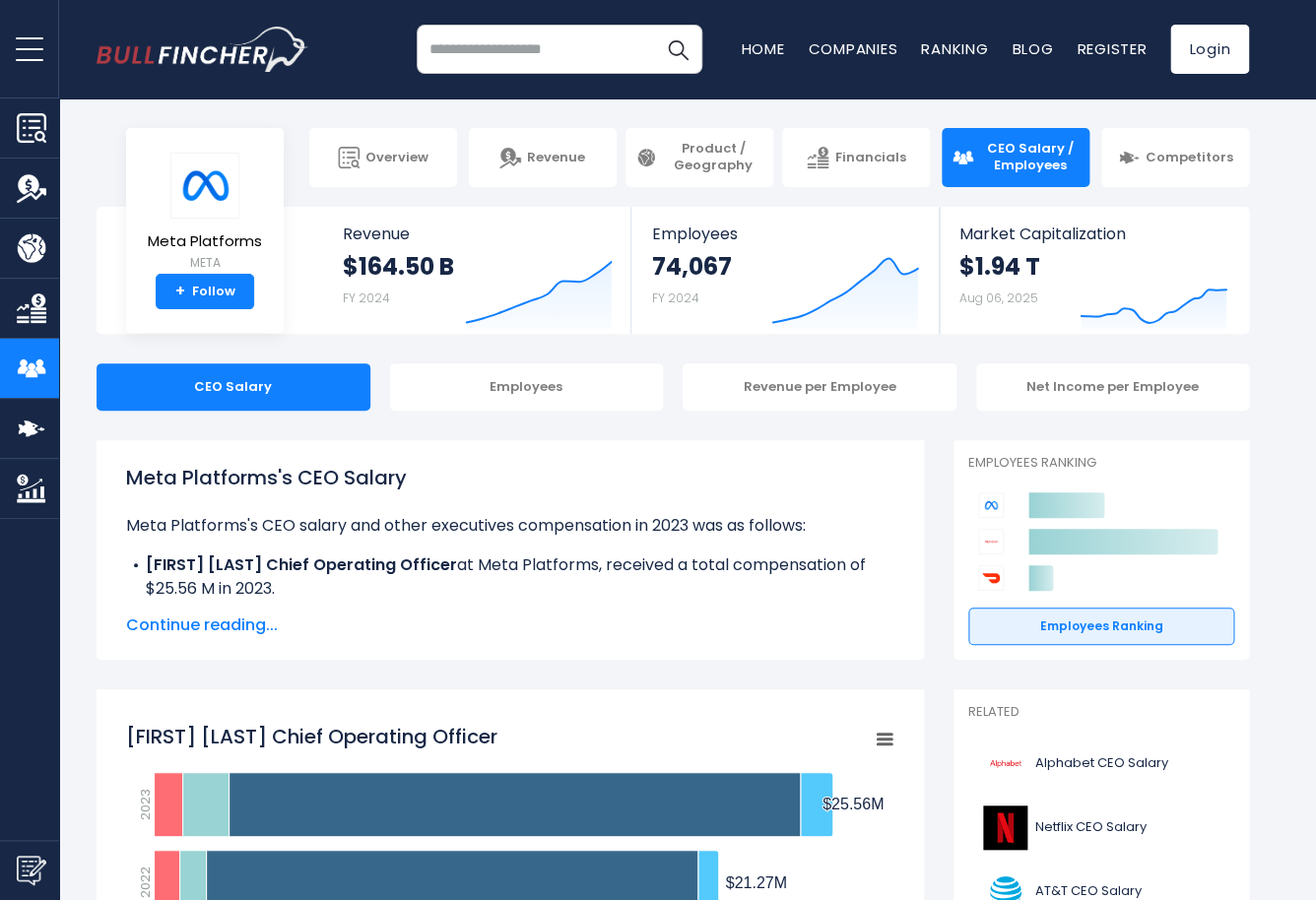 click on "Continue reading..." at bounding box center (510, 625) 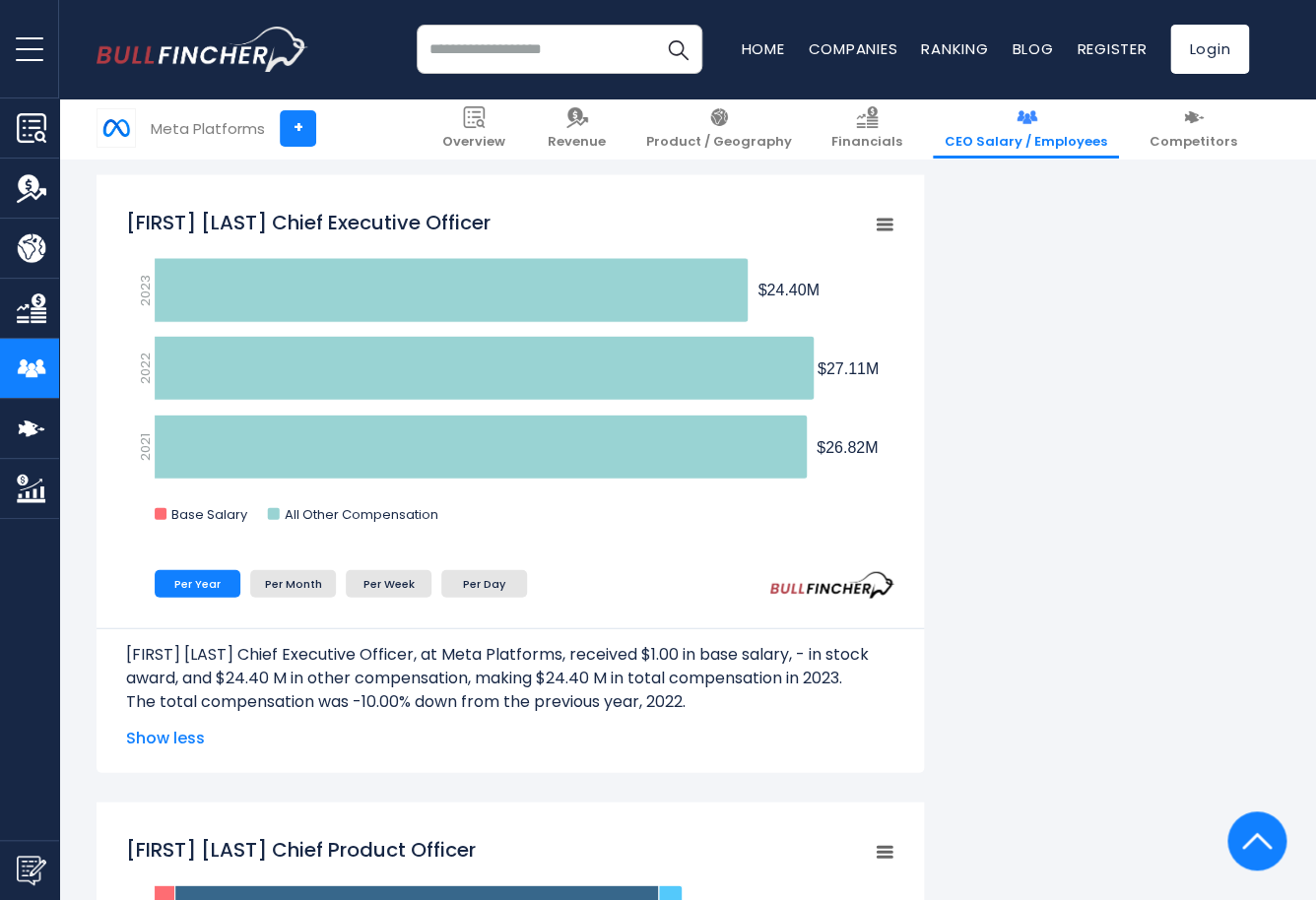scroll, scrollTop: 1327, scrollLeft: 0, axis: vertical 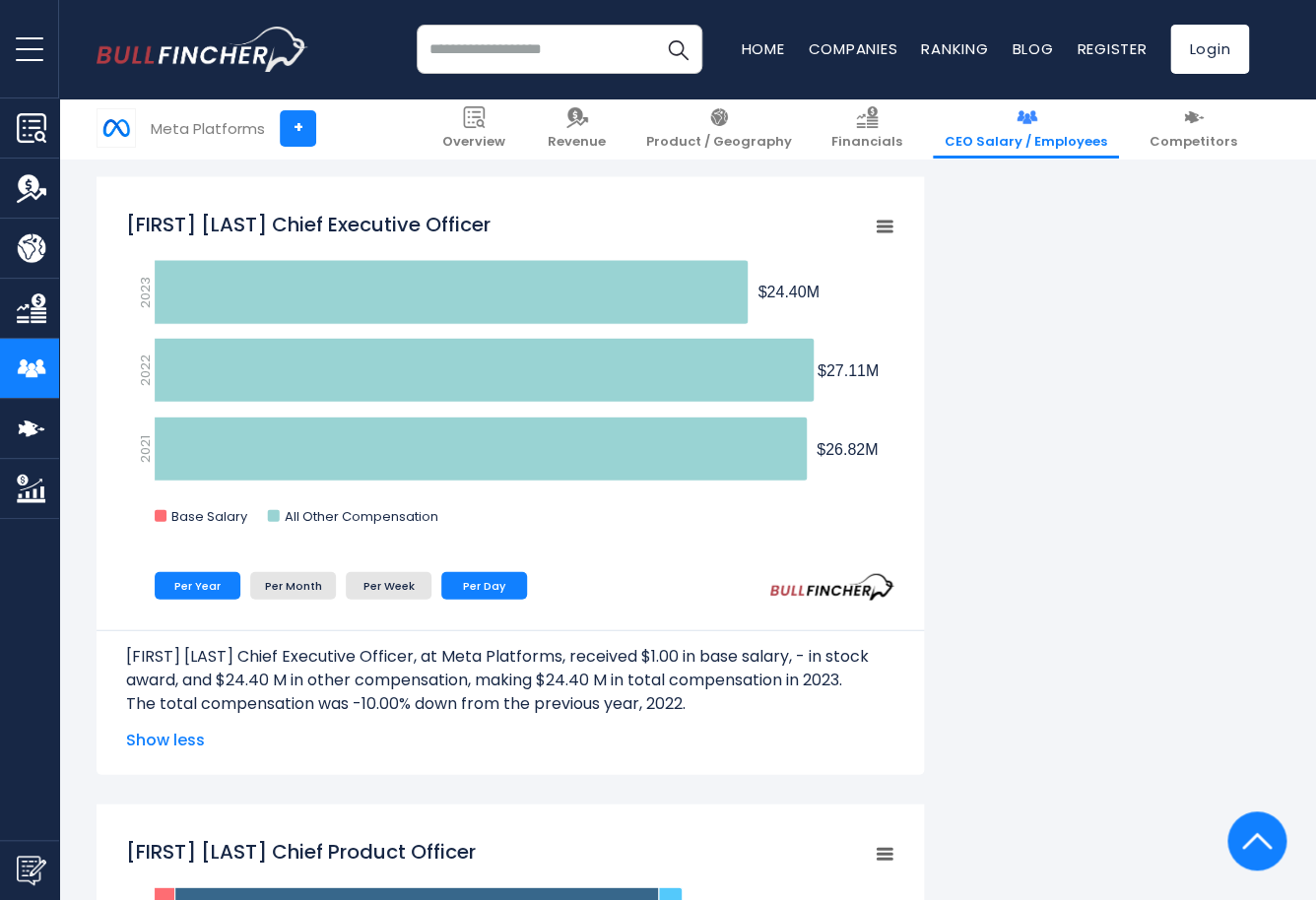 click on "Per Day" at bounding box center [484, 586] 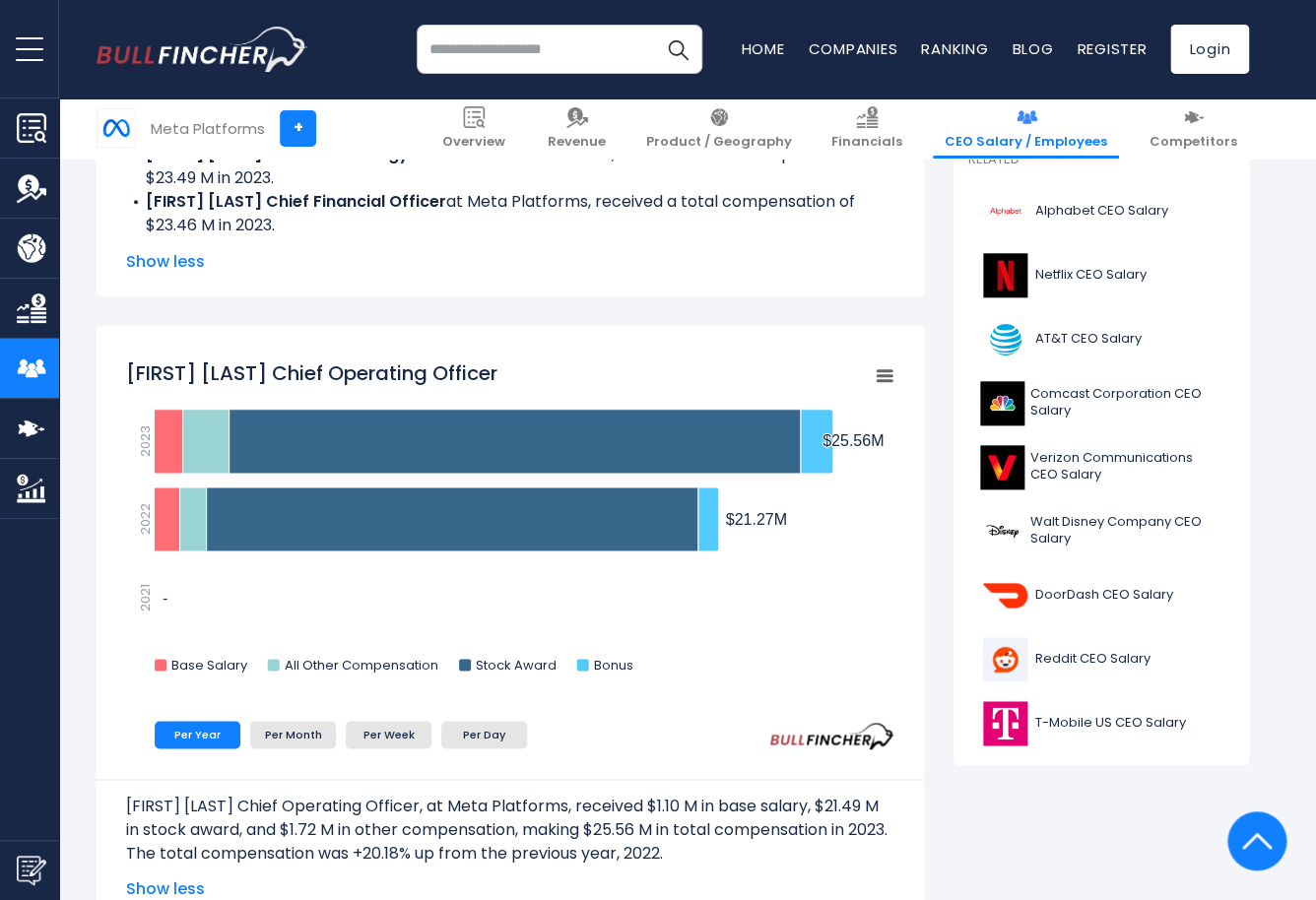 scroll, scrollTop: 553, scrollLeft: 0, axis: vertical 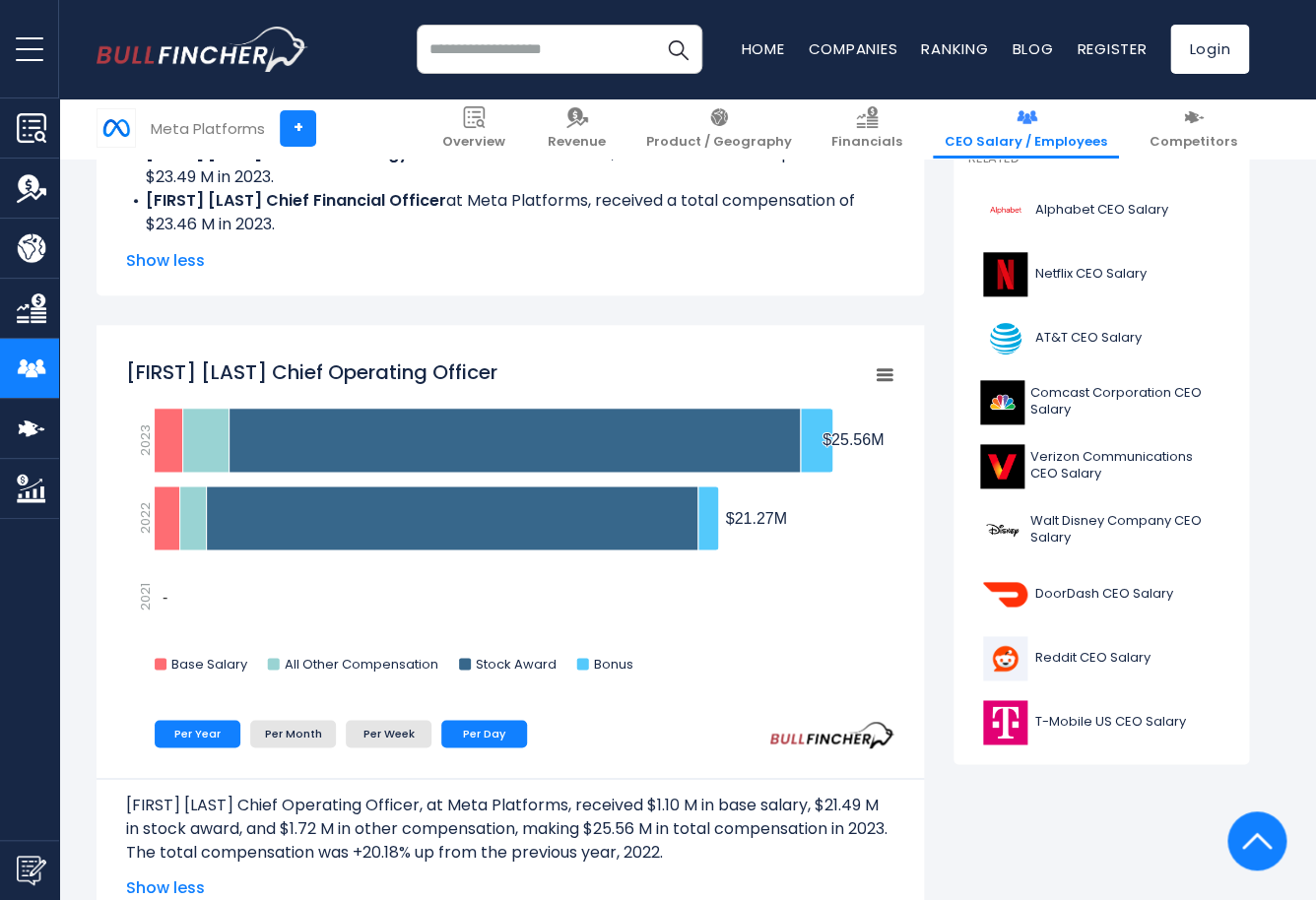 click on "Per Day" at bounding box center [484, 734] 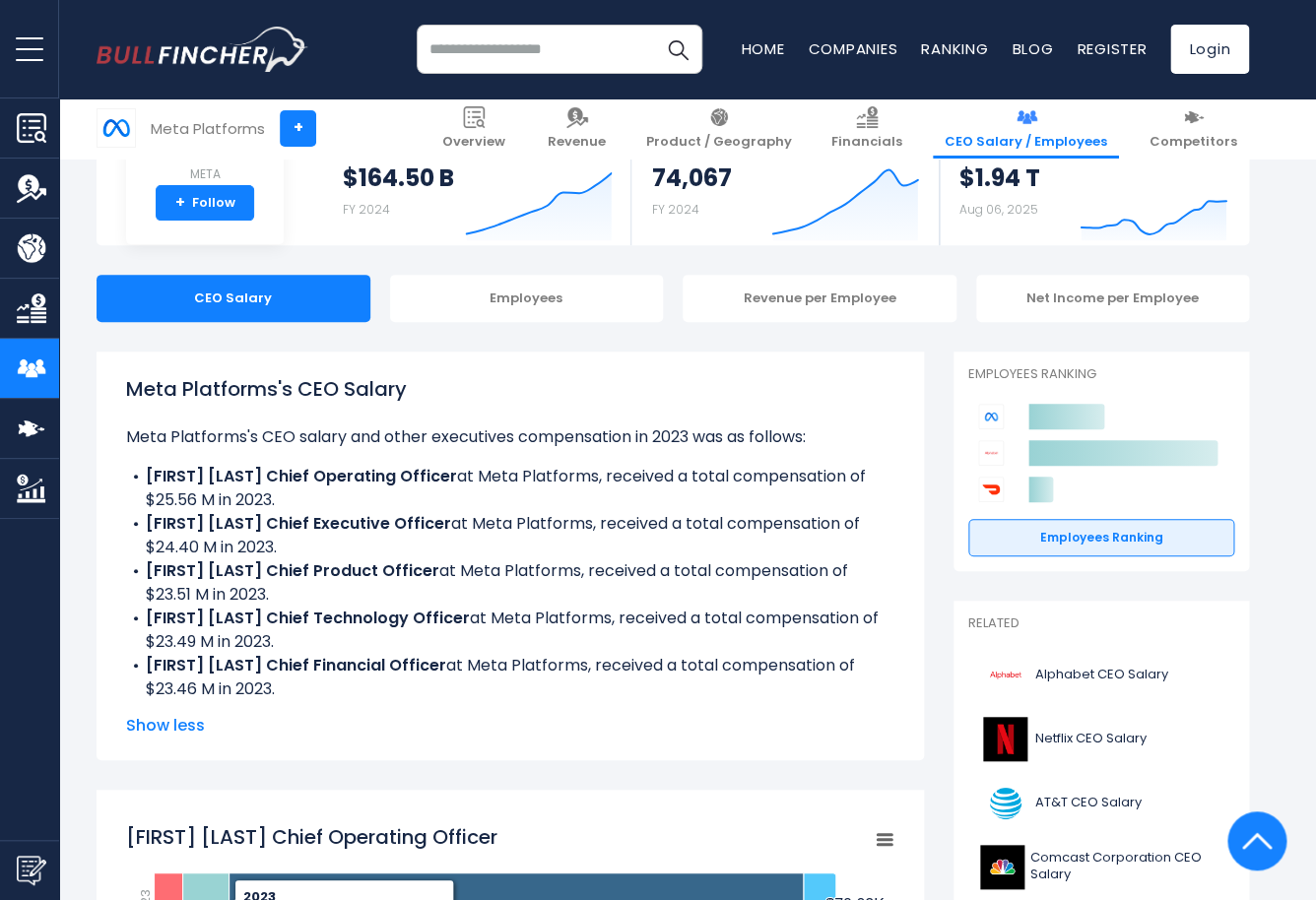 scroll, scrollTop: 0, scrollLeft: 0, axis: both 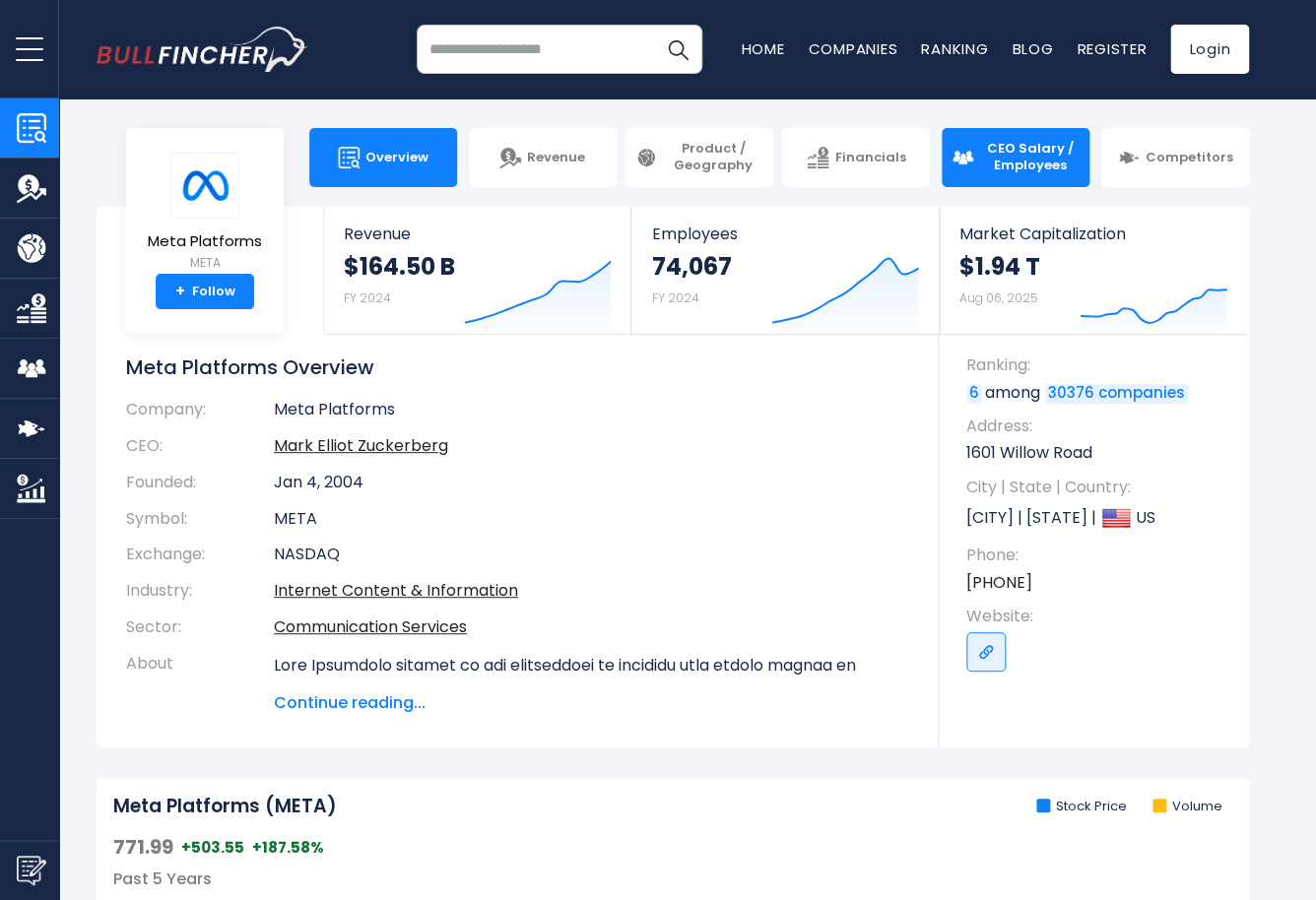 click on "CEO Salary / Employees" at bounding box center (1029, 158) 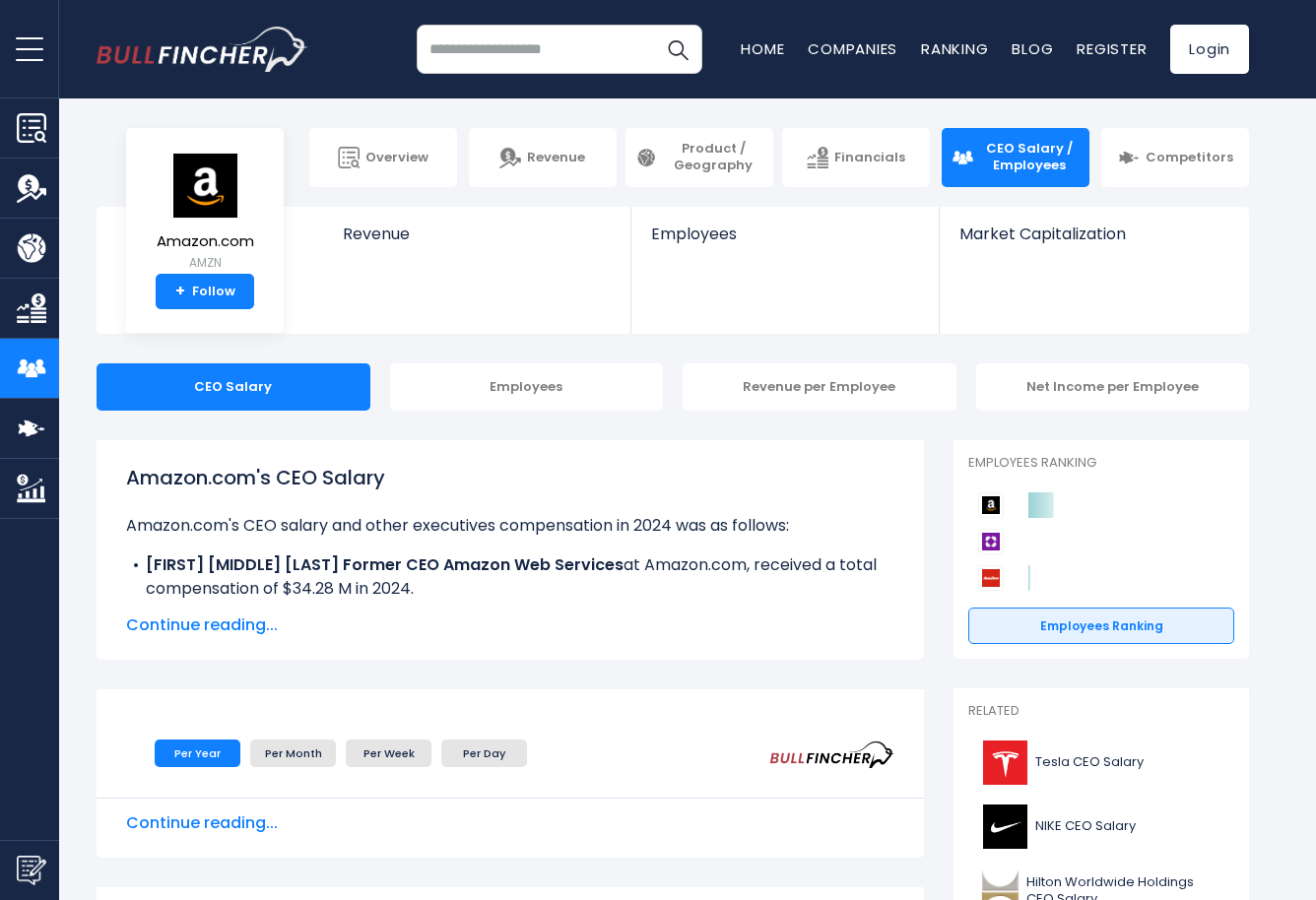 scroll, scrollTop: 0, scrollLeft: 0, axis: both 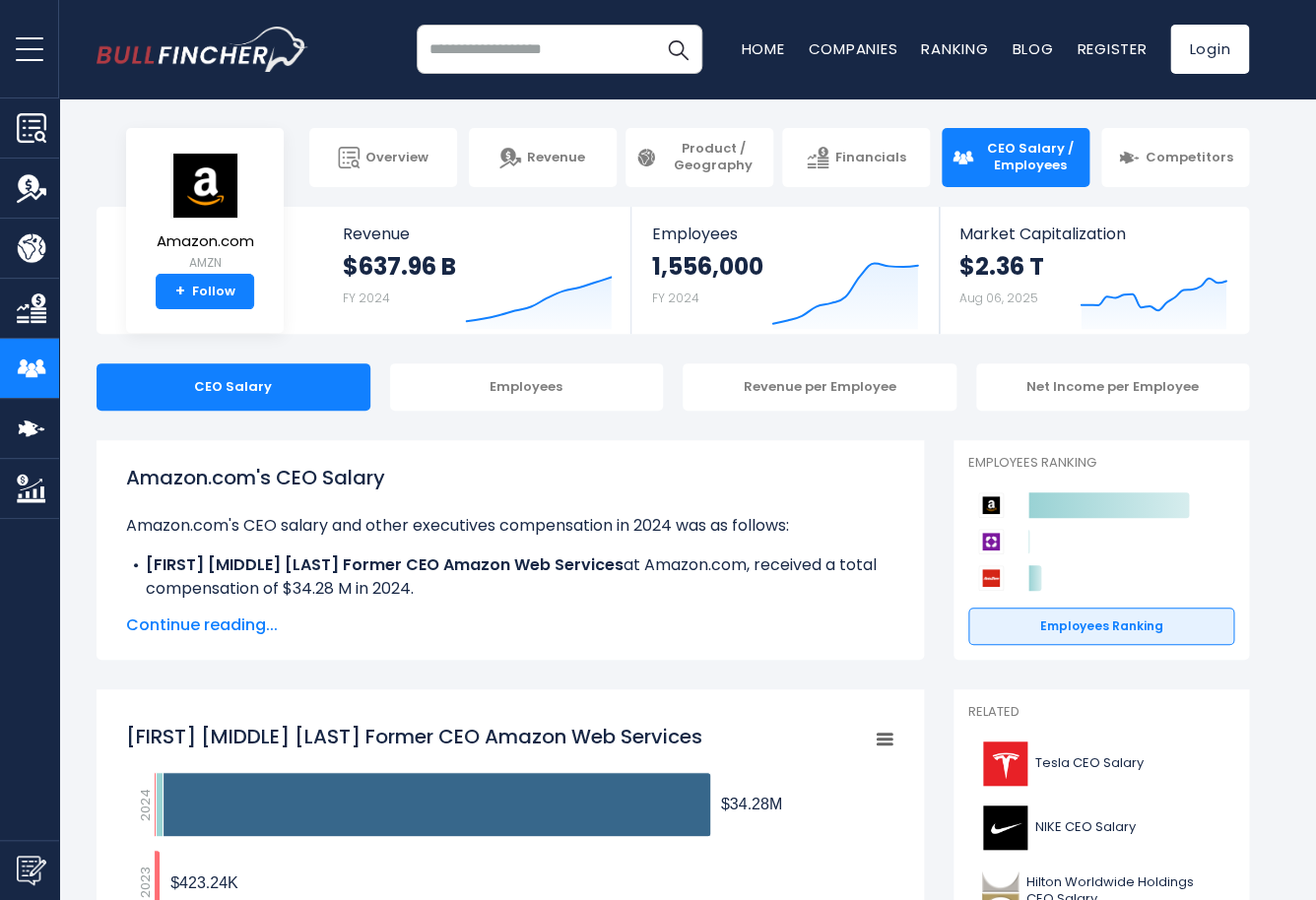 click on "Continue reading..." at bounding box center [510, 625] 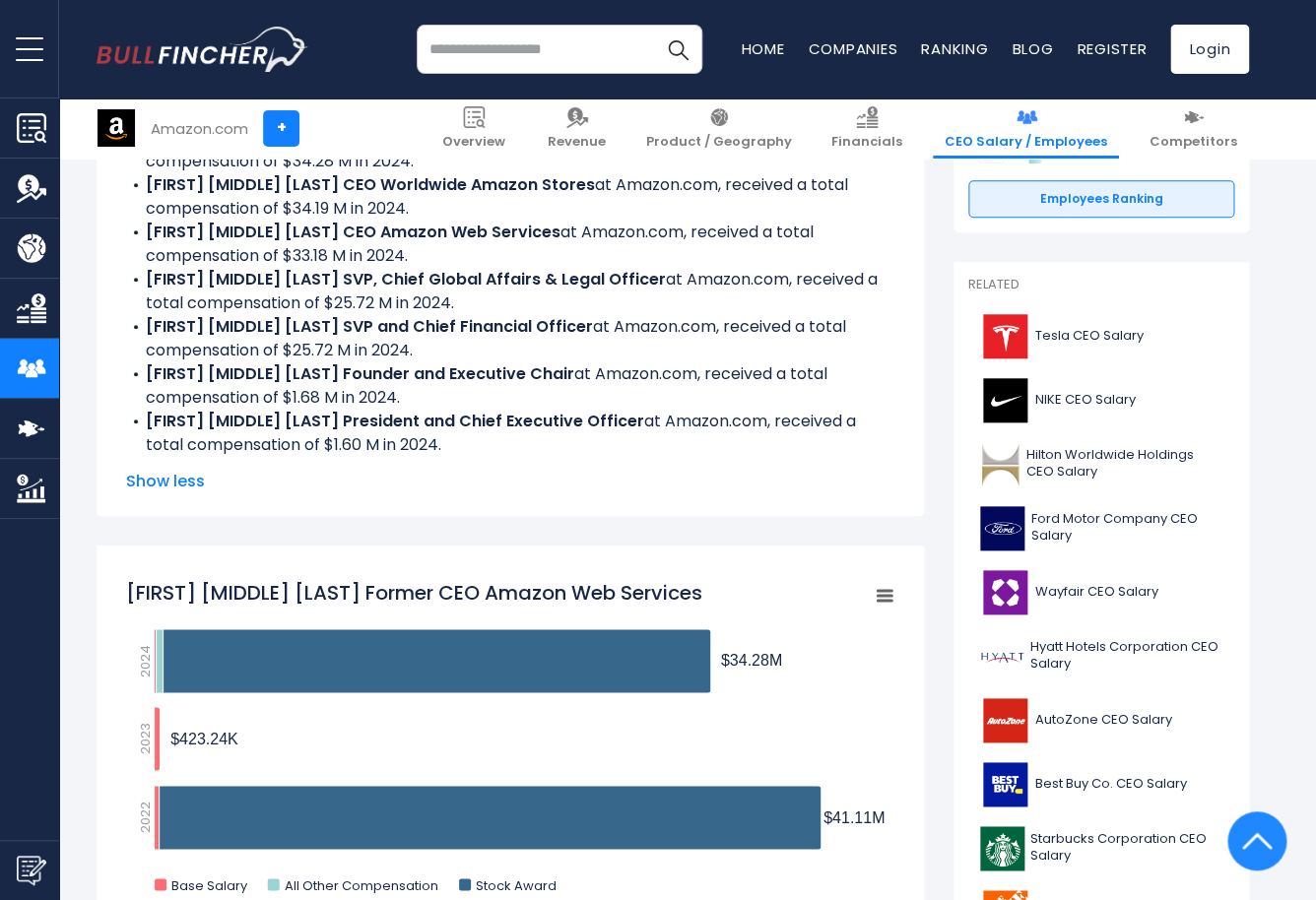 scroll, scrollTop: 684, scrollLeft: 0, axis: vertical 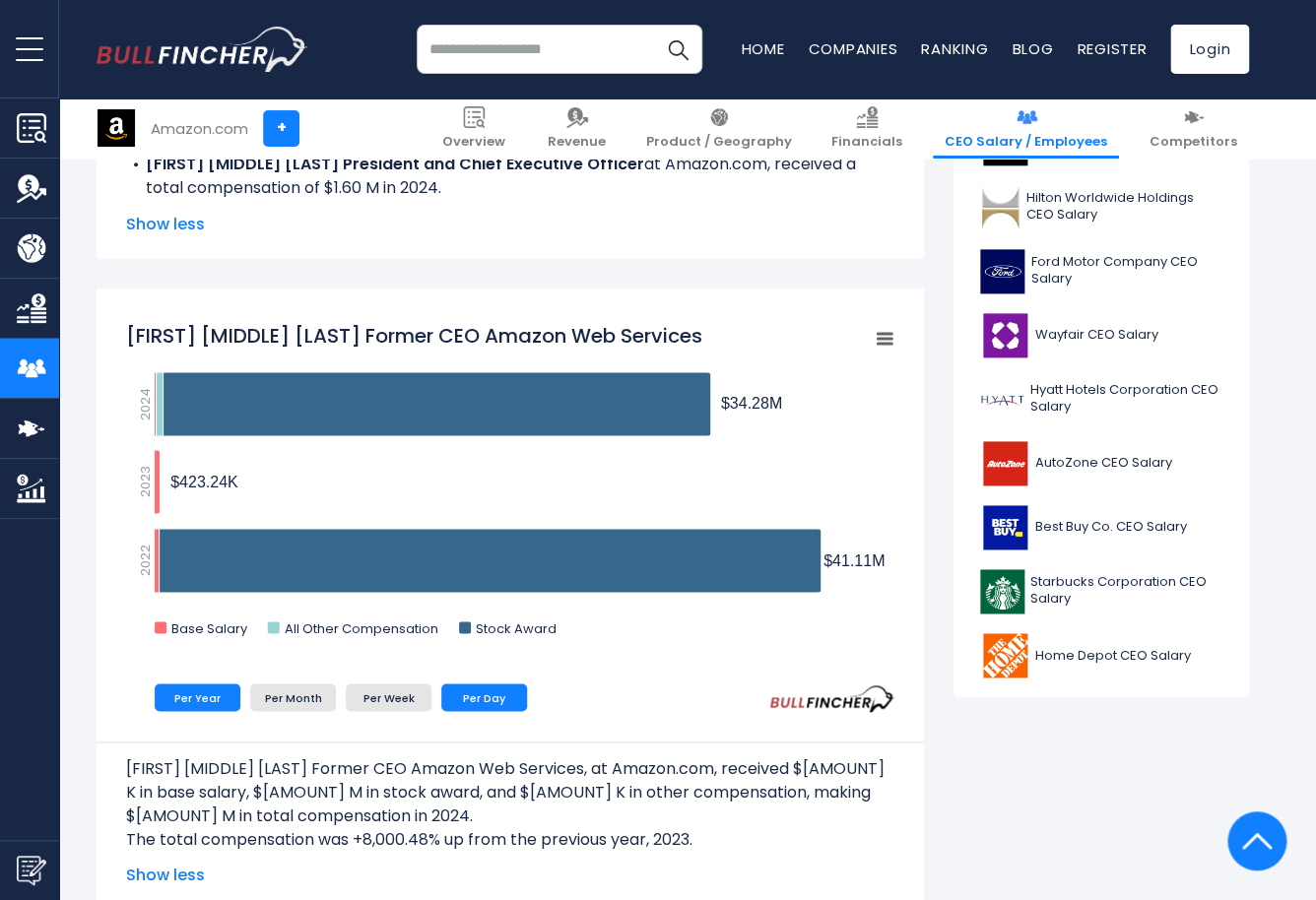 click on "Per Day" at bounding box center [484, 697] 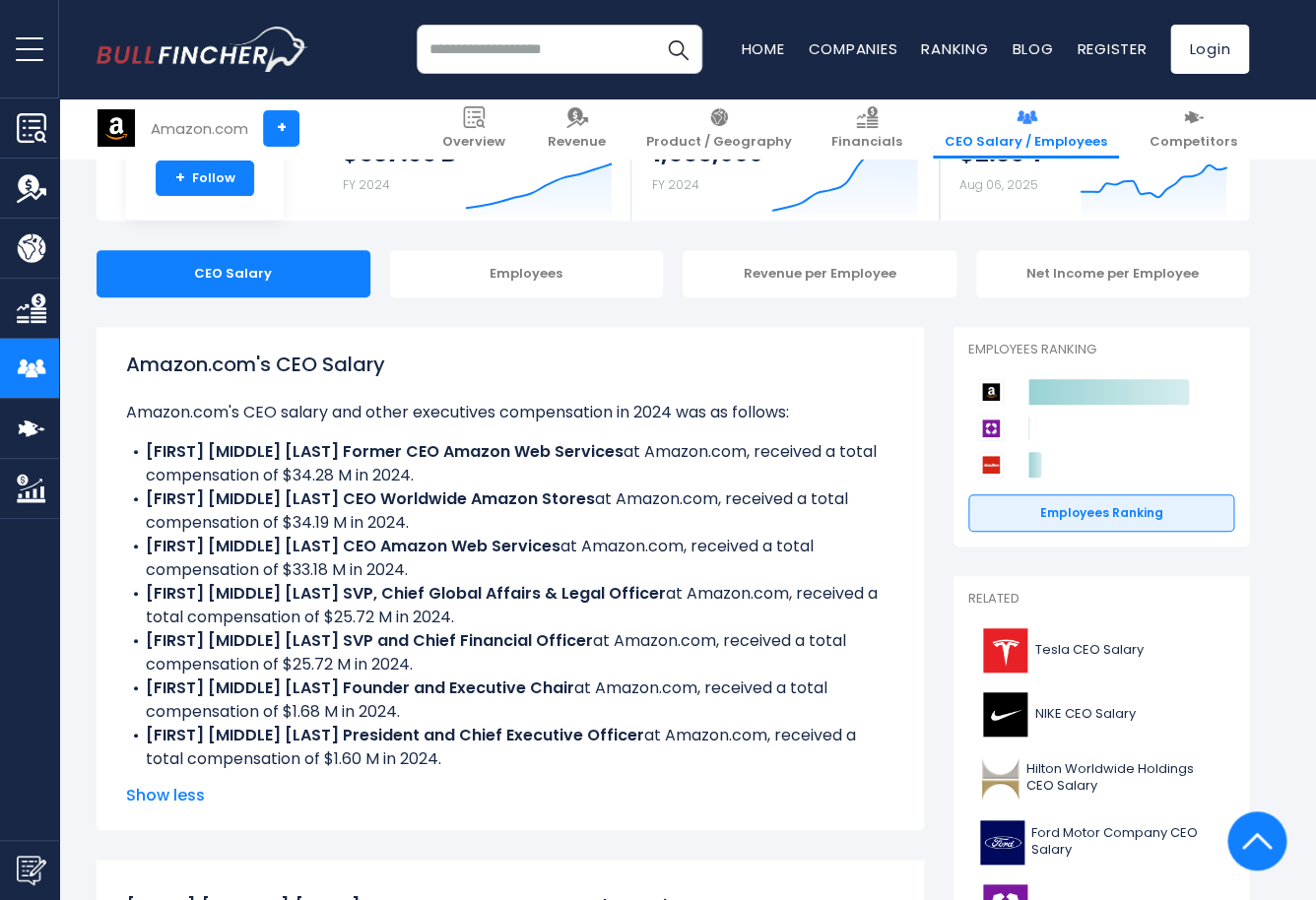 scroll, scrollTop: 0, scrollLeft: 0, axis: both 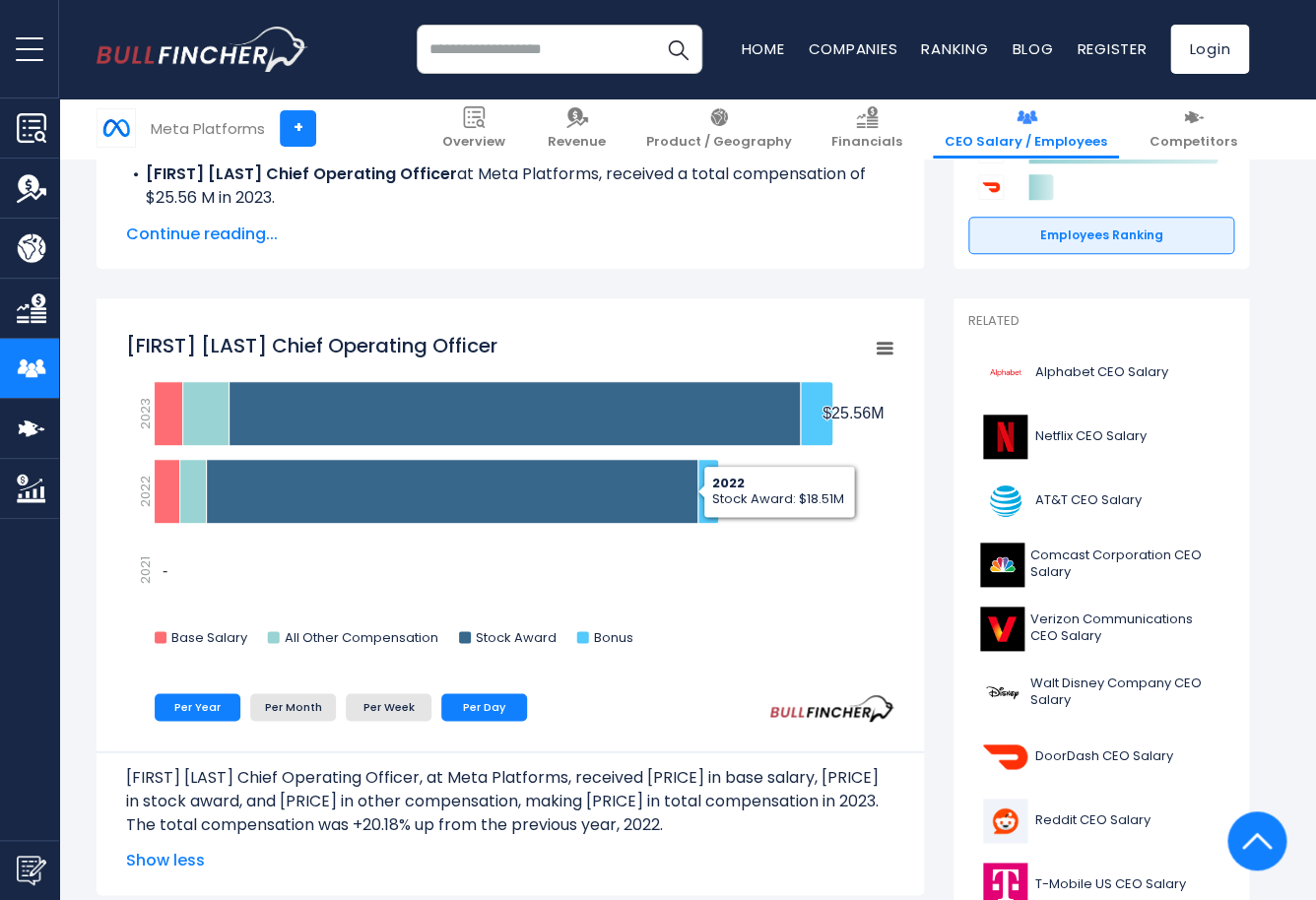 click on "Per Day" at bounding box center (484, 707) 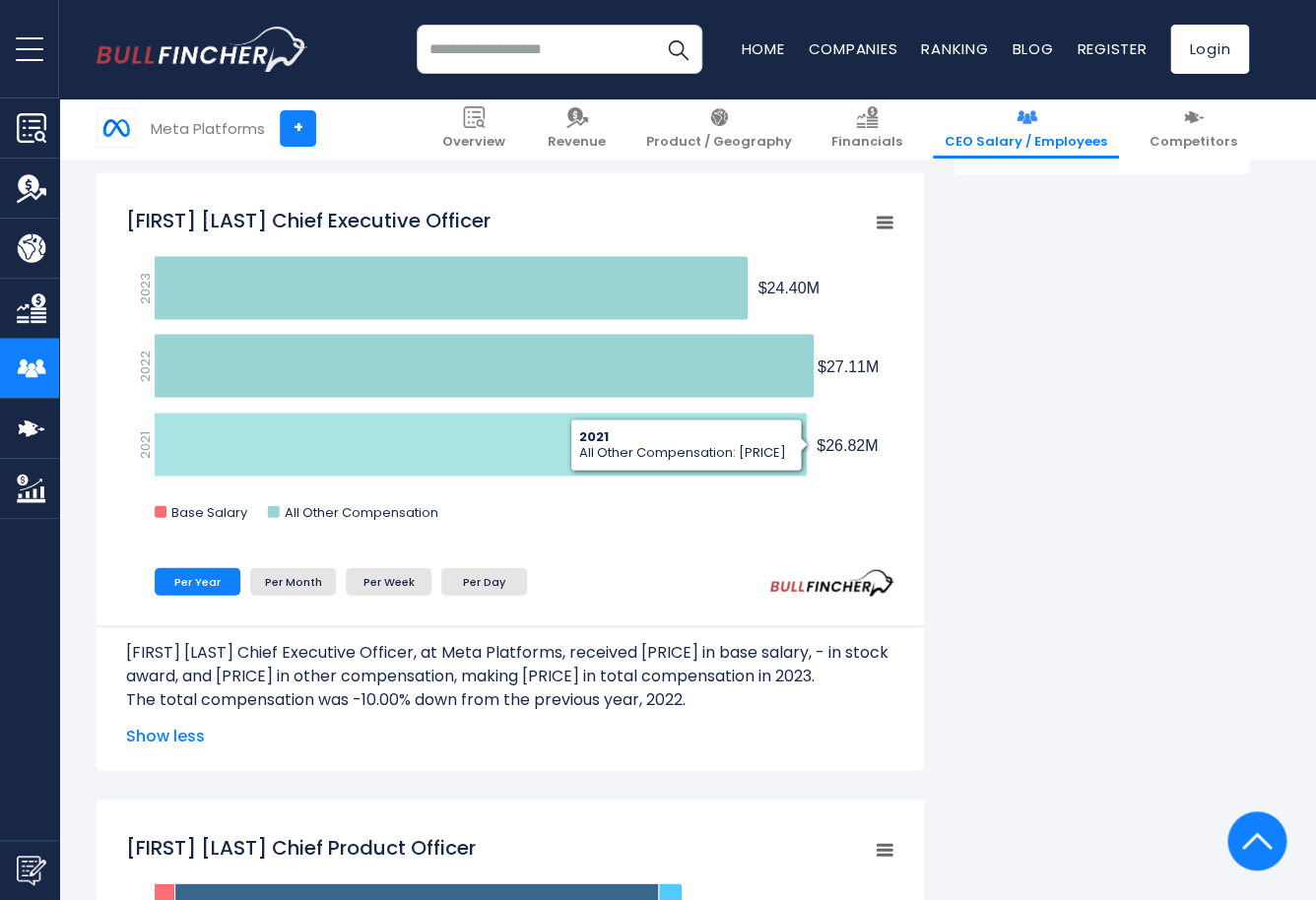 scroll, scrollTop: 1221, scrollLeft: 0, axis: vertical 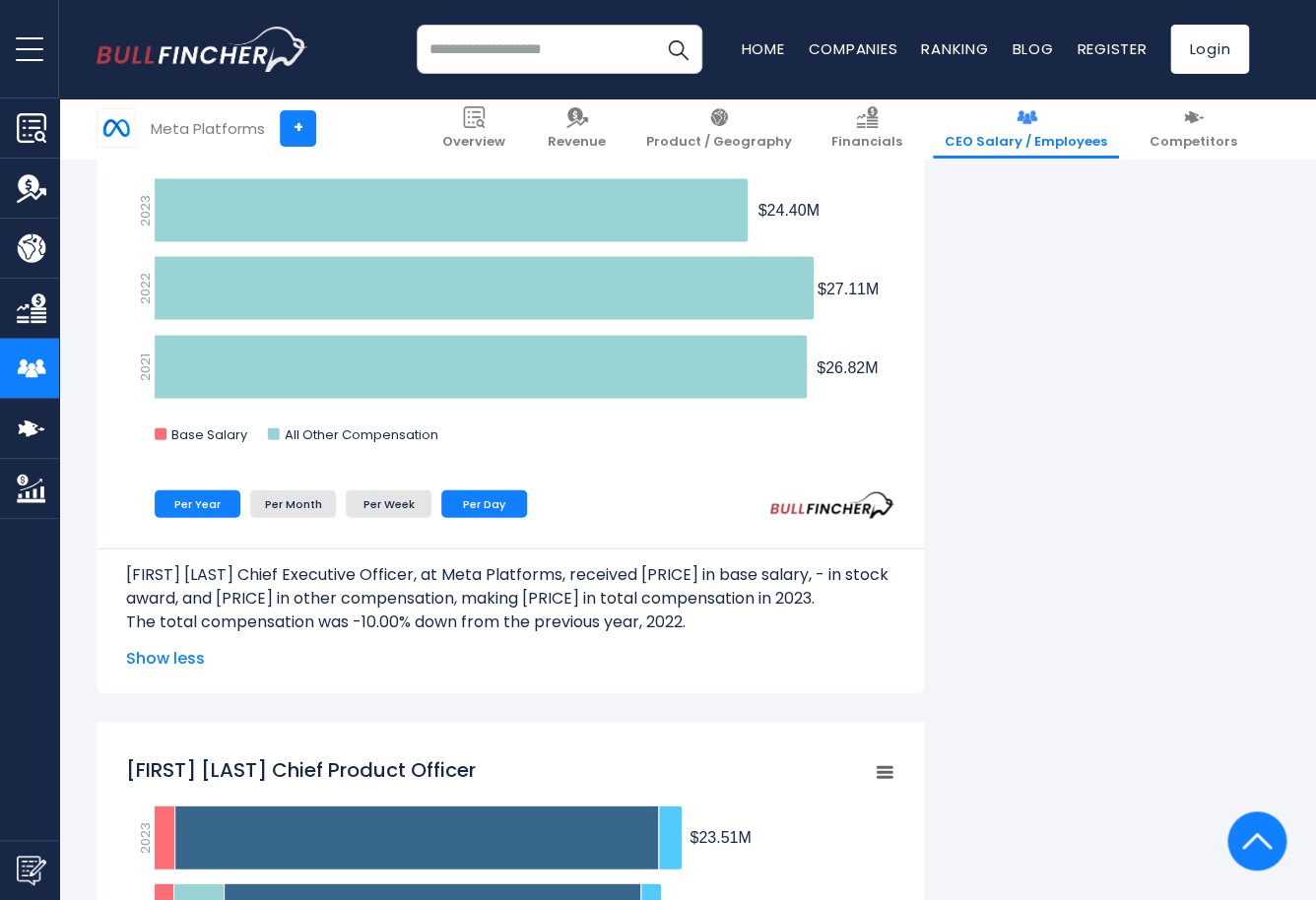 click on "Per Day" at bounding box center (484, 503) 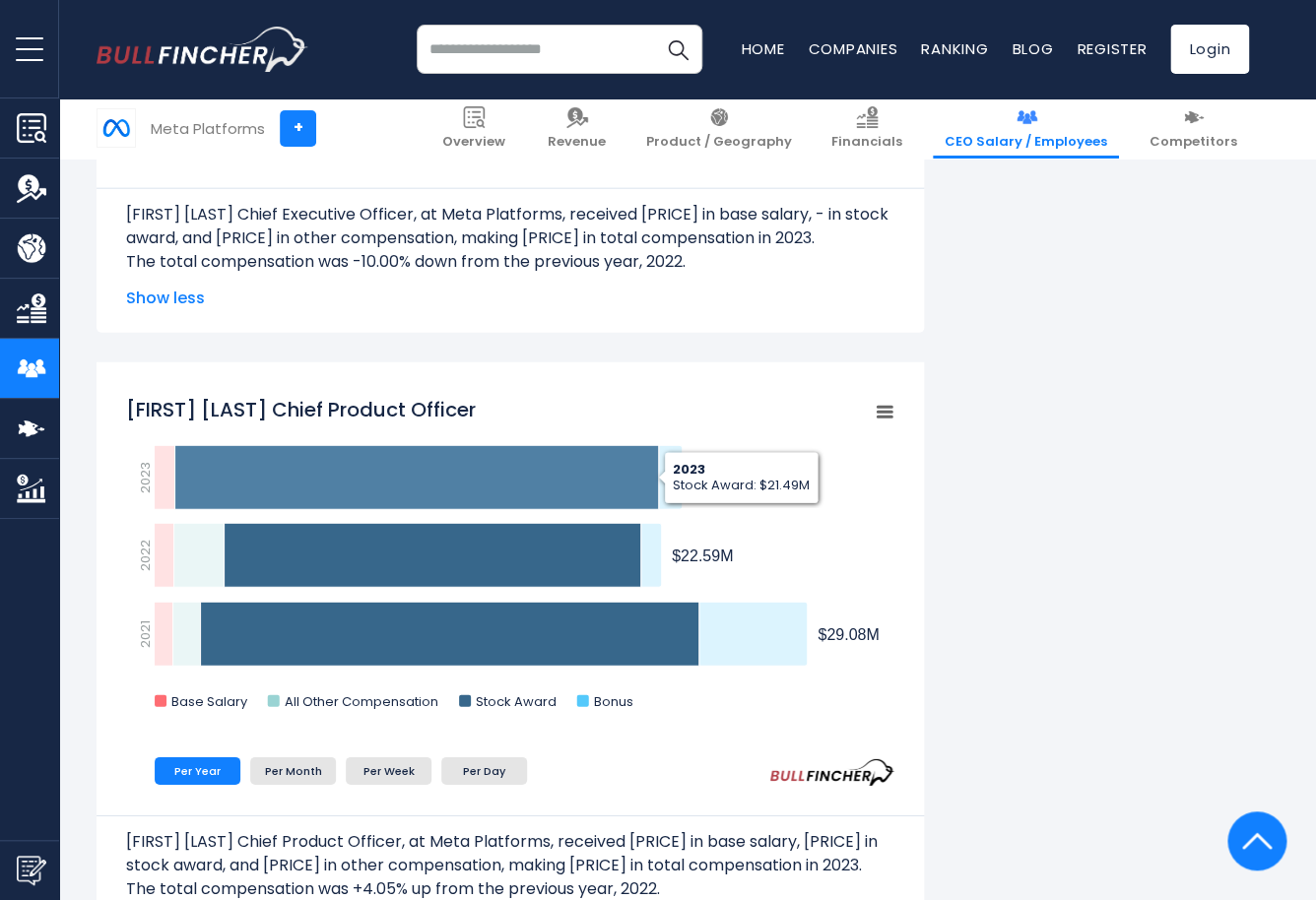 scroll, scrollTop: 1715, scrollLeft: 0, axis: vertical 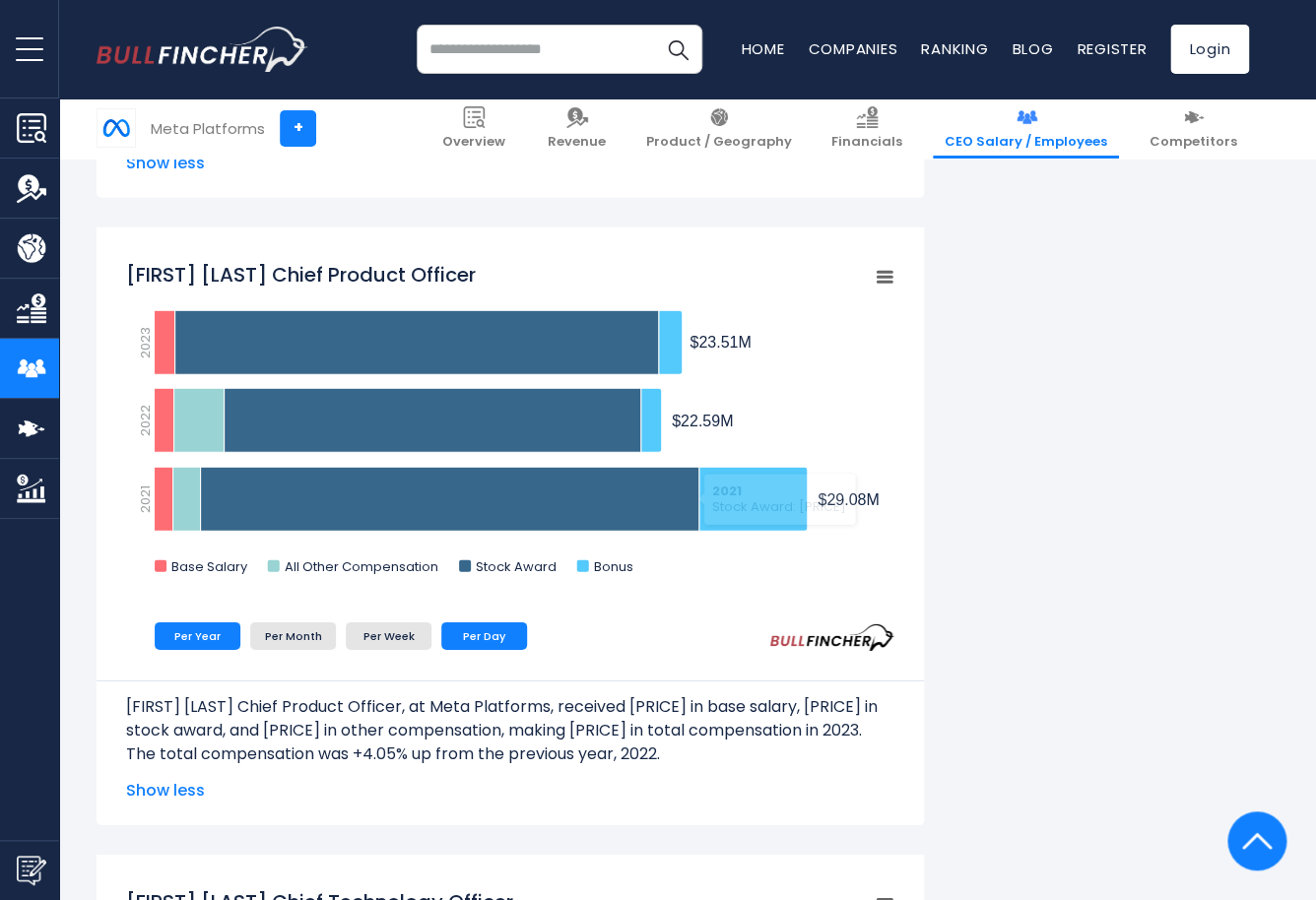 click on "Per Day" at bounding box center [484, 636] 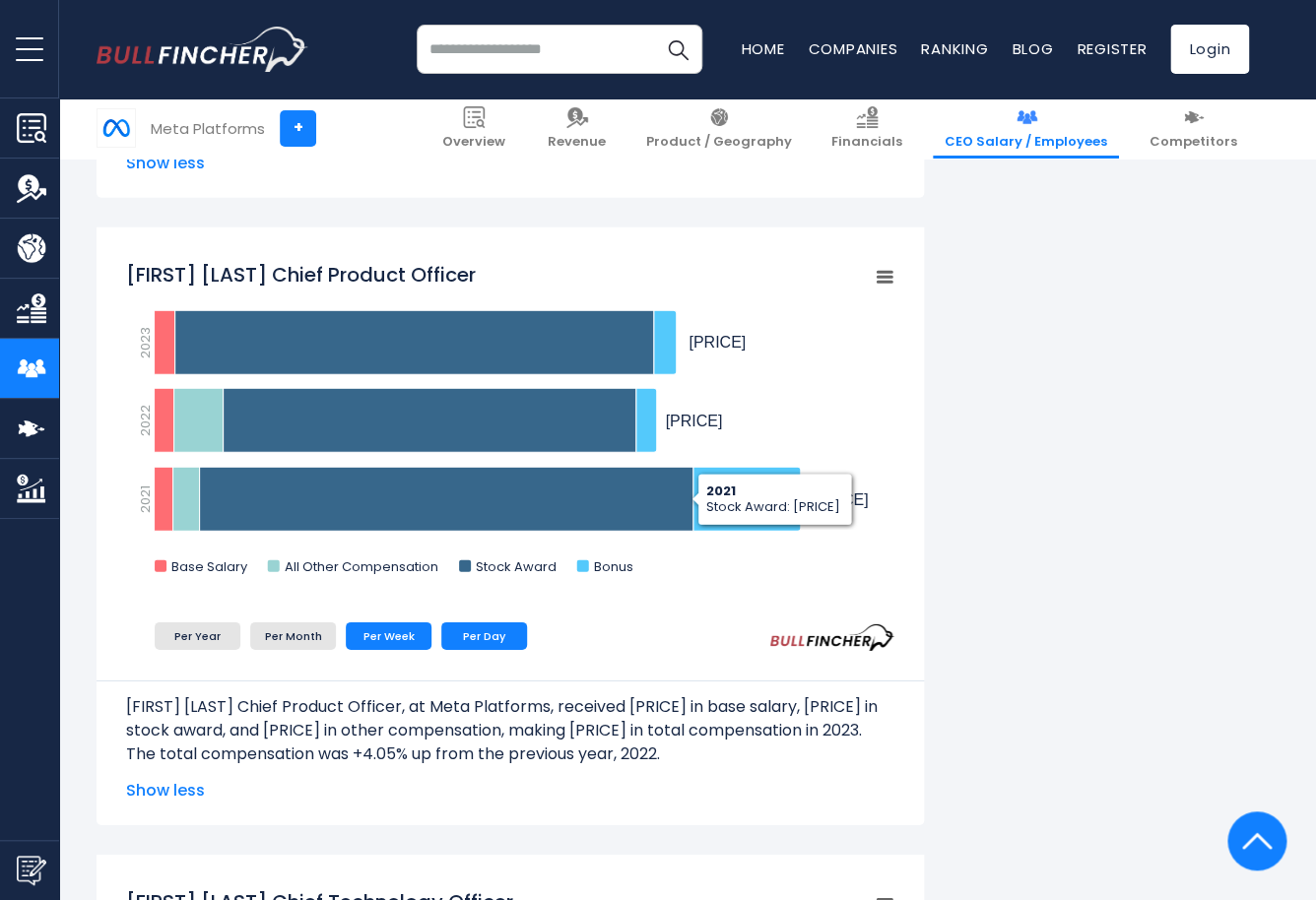 click on "Per Week" at bounding box center [388, 636] 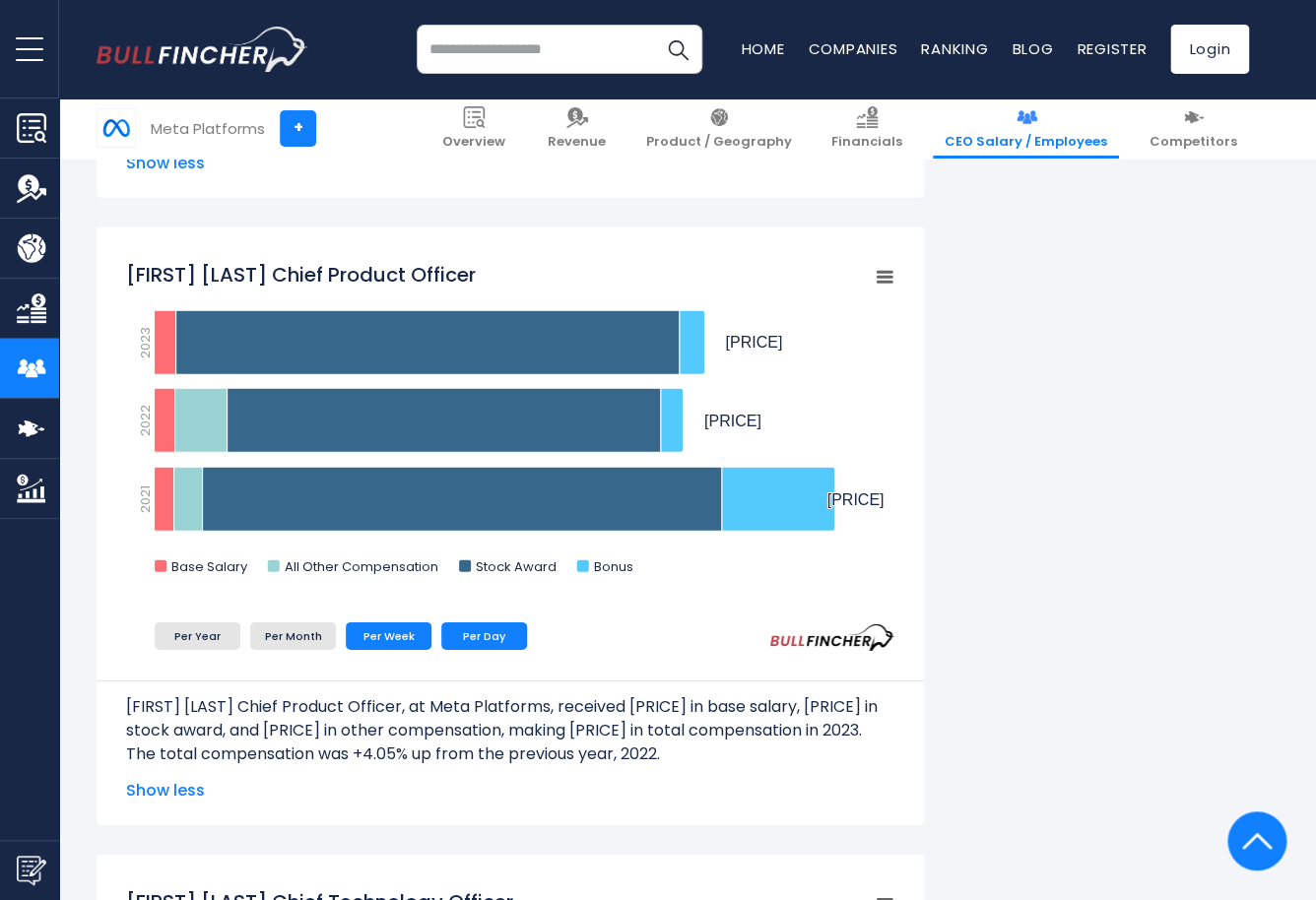 click on "Per Day" at bounding box center [484, 636] 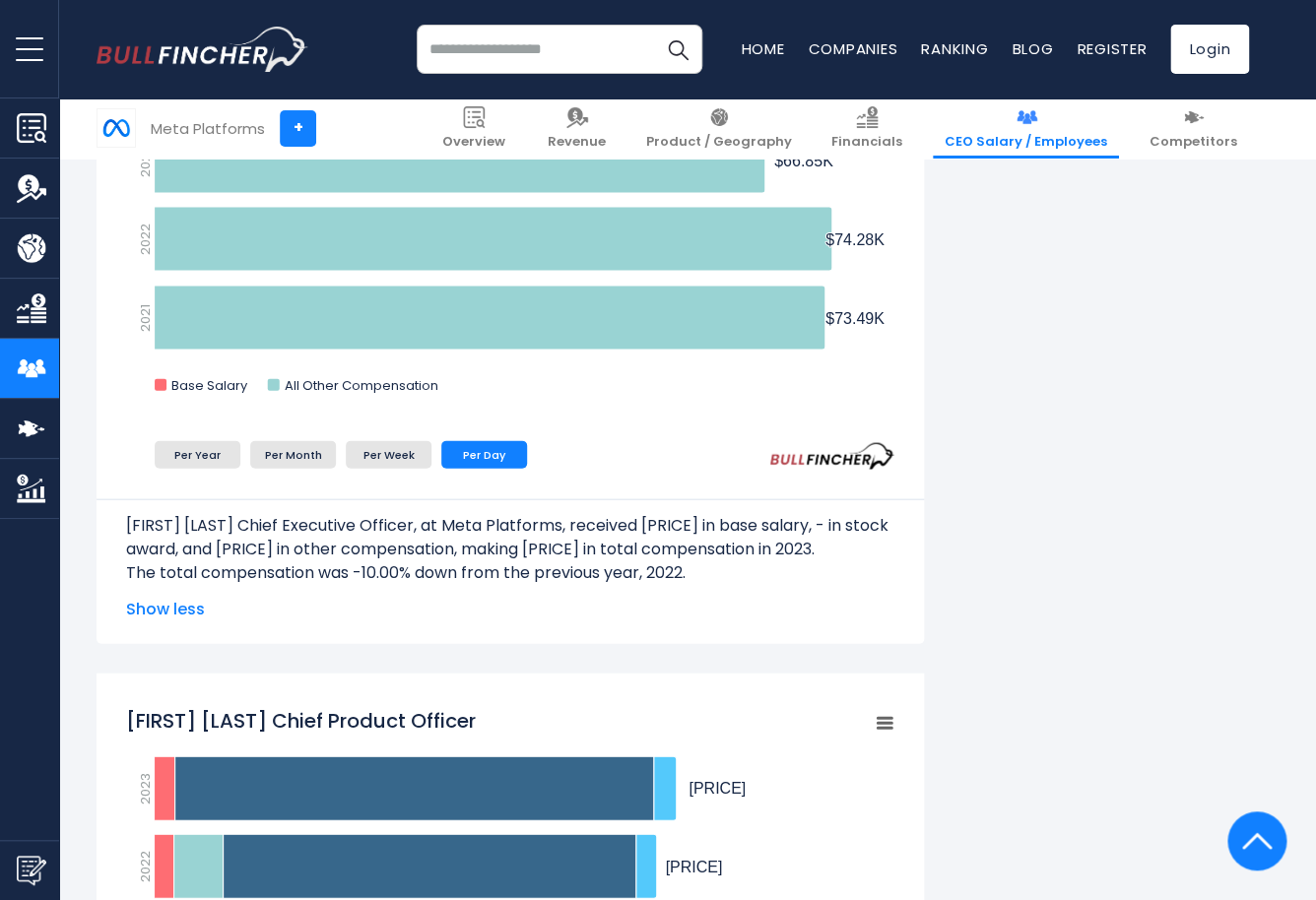 scroll, scrollTop: 1113, scrollLeft: 0, axis: vertical 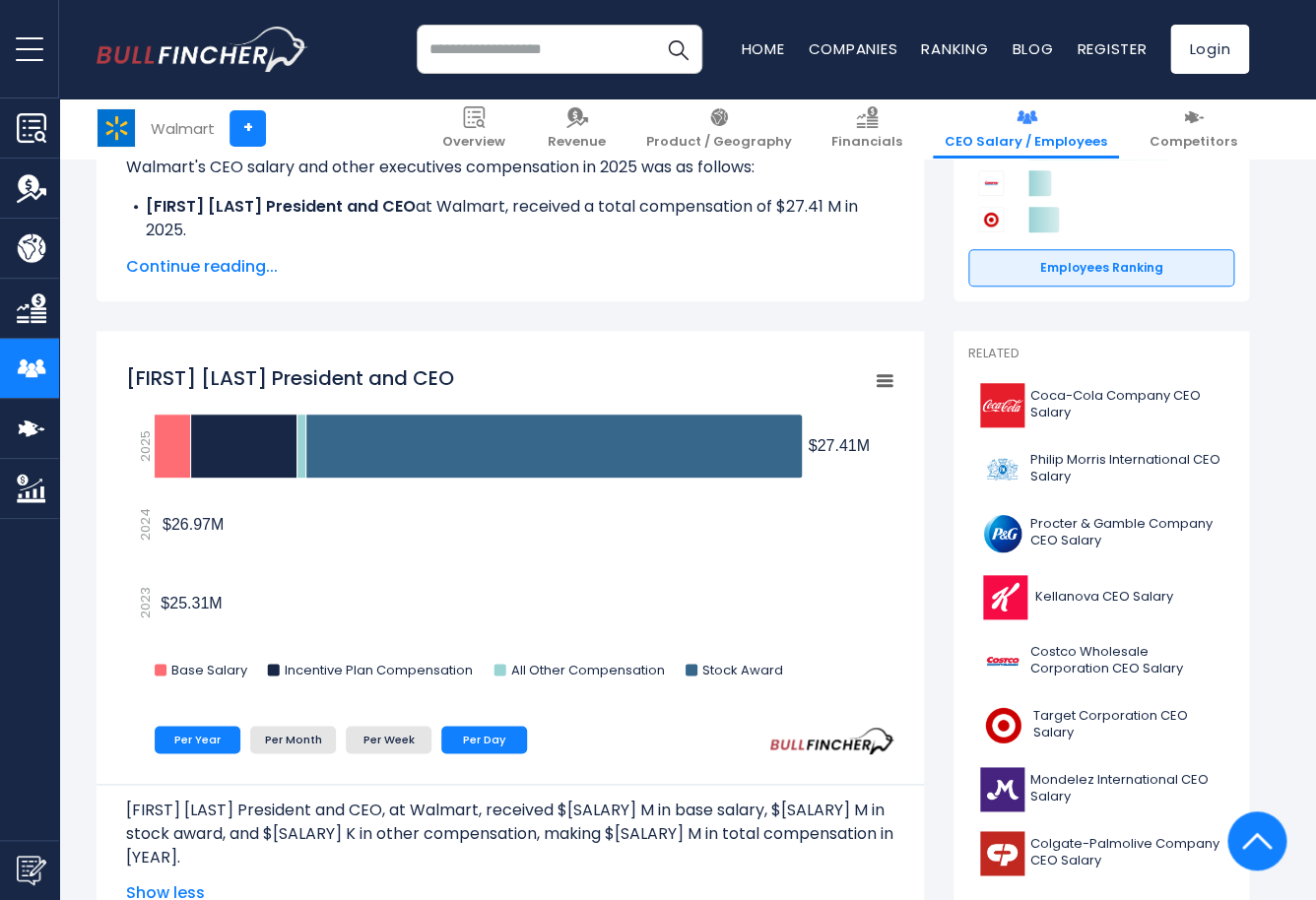 click on "Per Day" at bounding box center (484, 739) 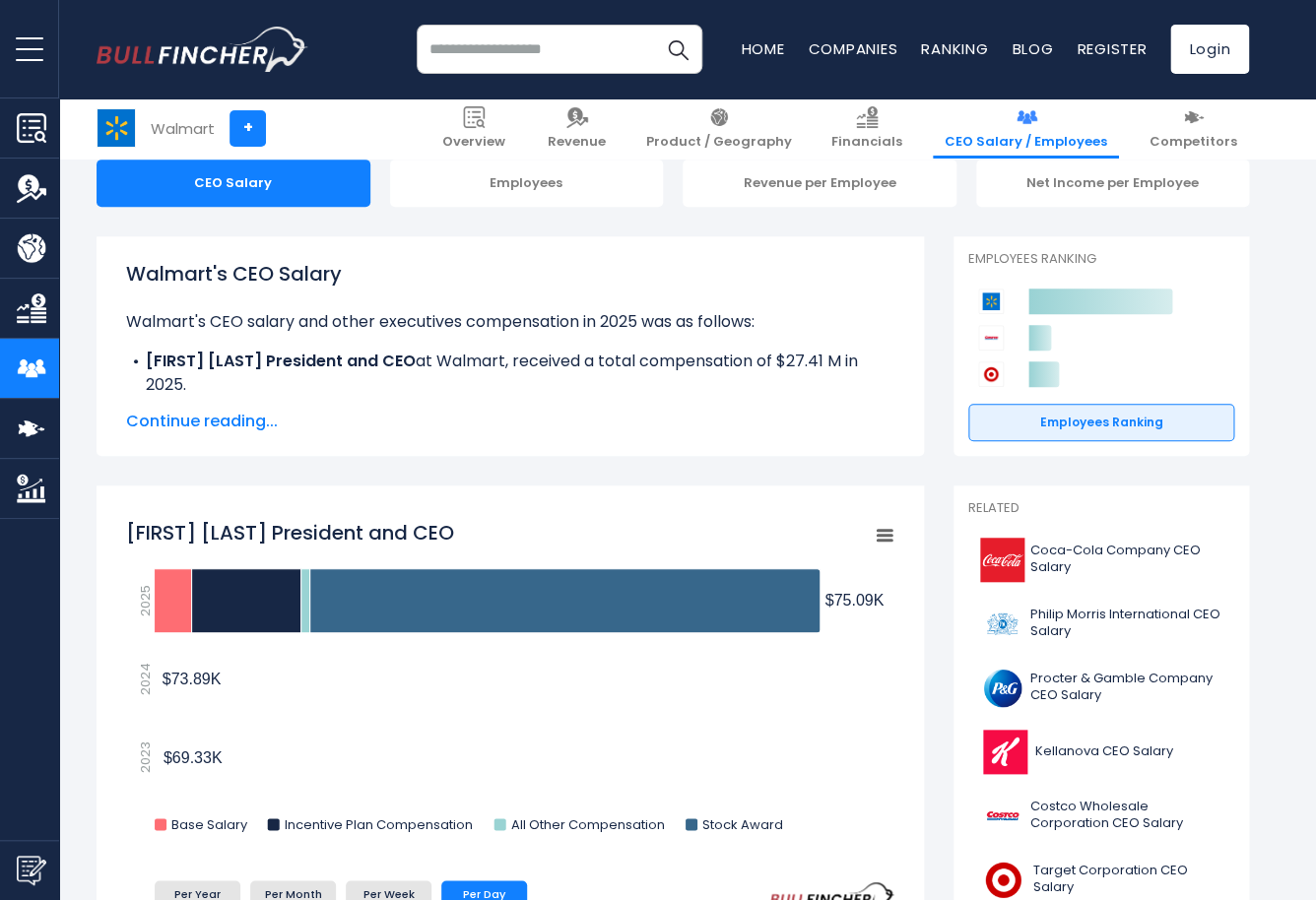 scroll, scrollTop: 205, scrollLeft: 0, axis: vertical 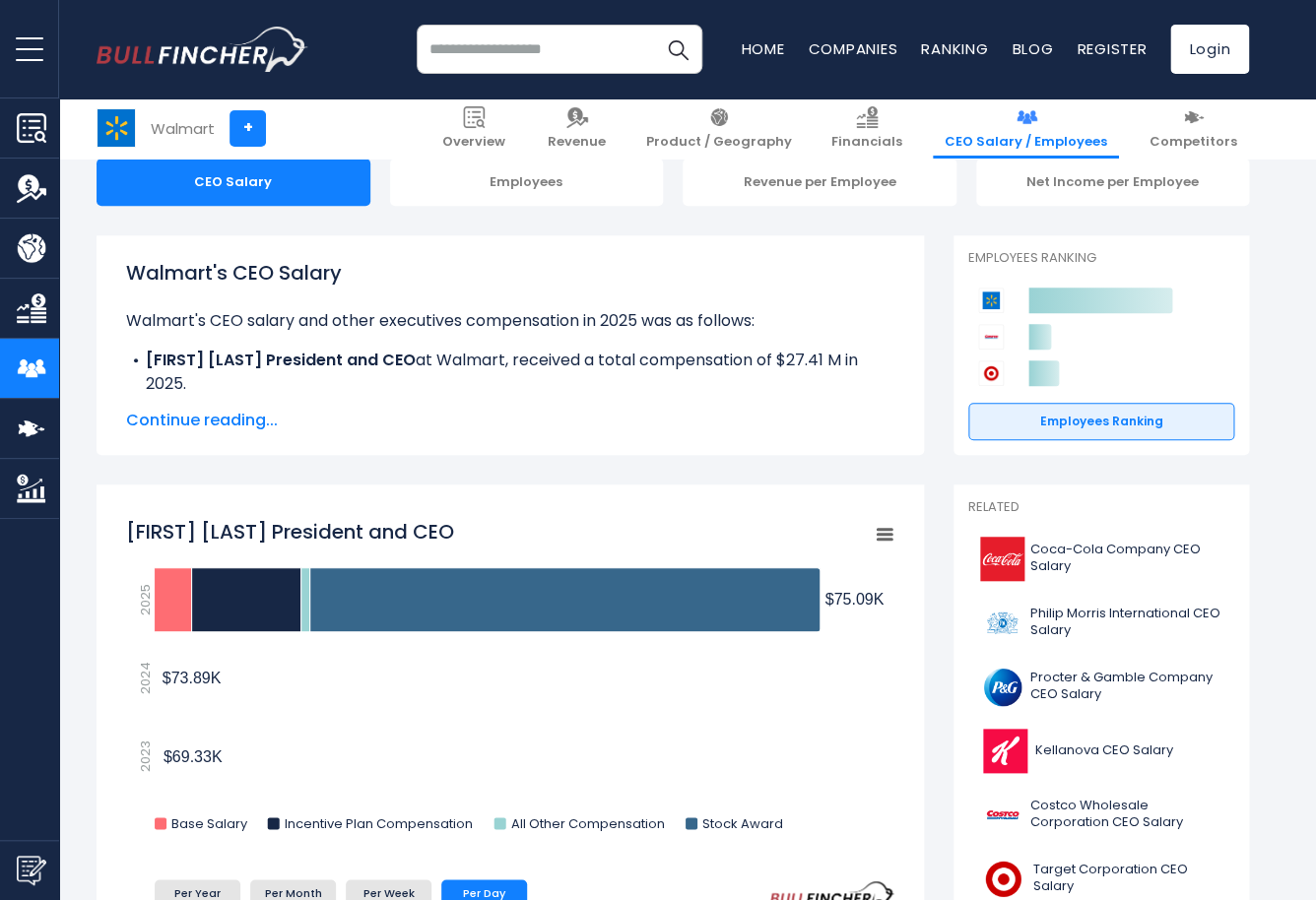 click on "Continue reading..." at bounding box center (510, 420) 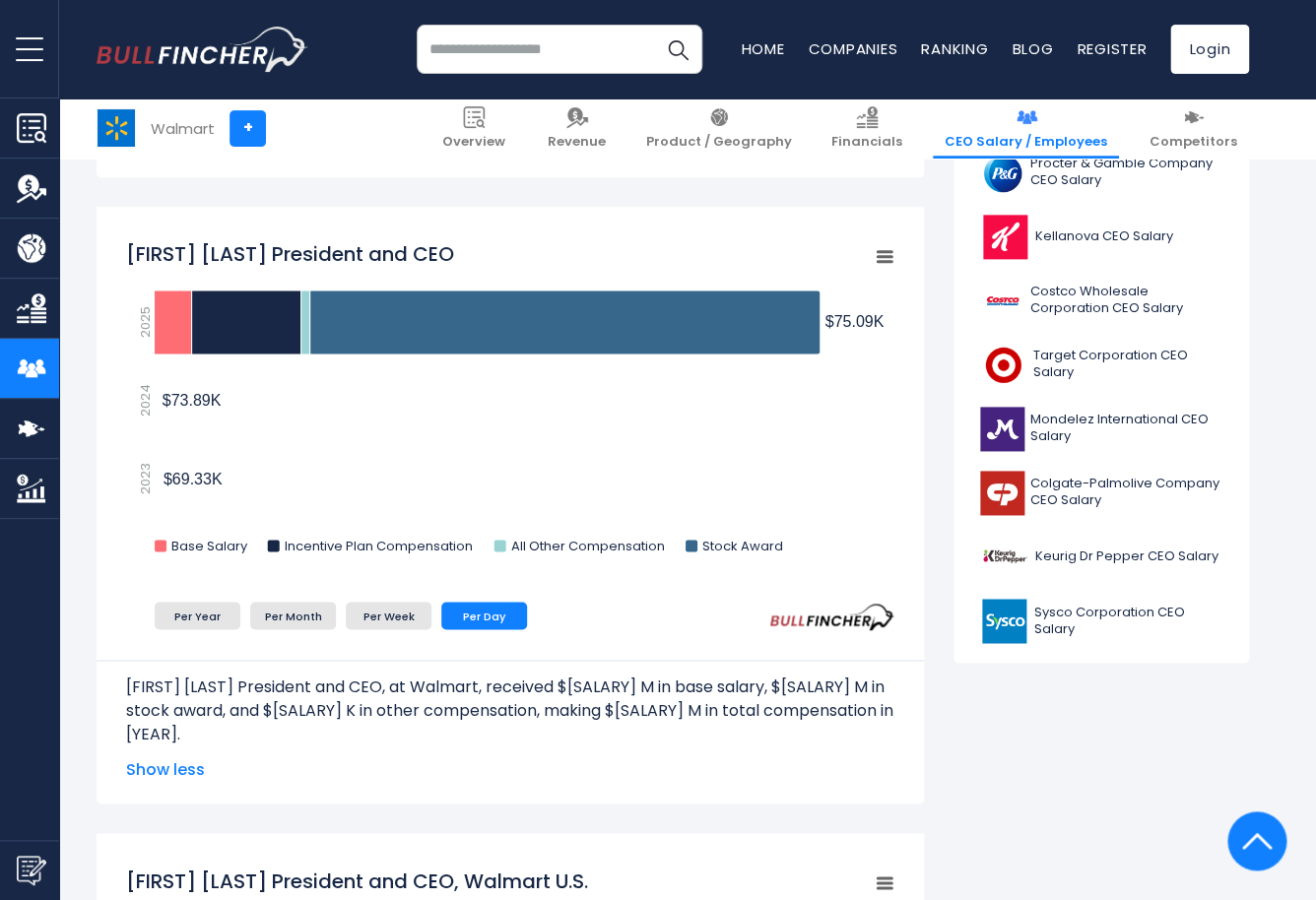 scroll, scrollTop: 728, scrollLeft: 0, axis: vertical 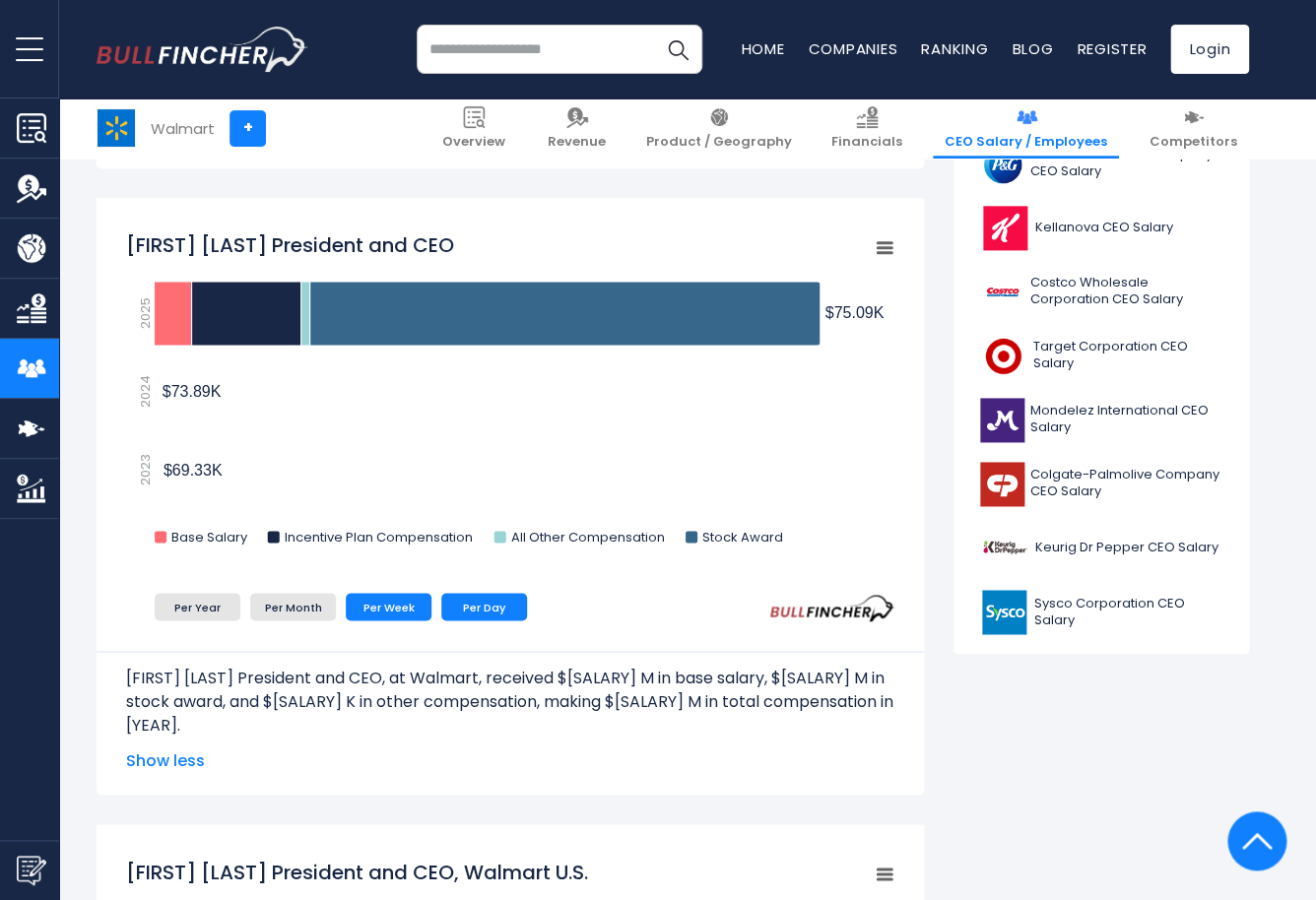 click on "Per Week" at bounding box center [388, 607] 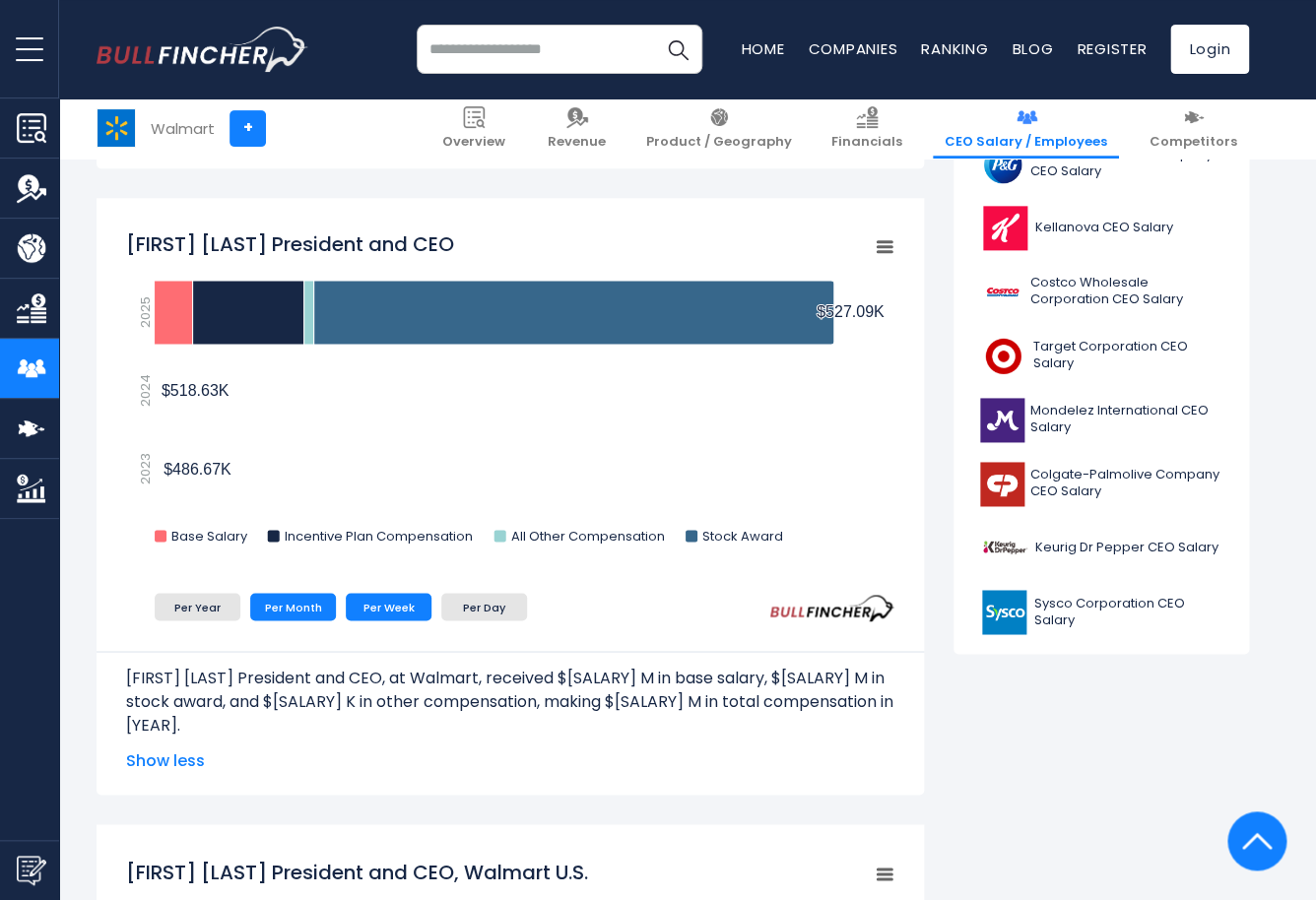 click on "Per Month" at bounding box center [293, 607] 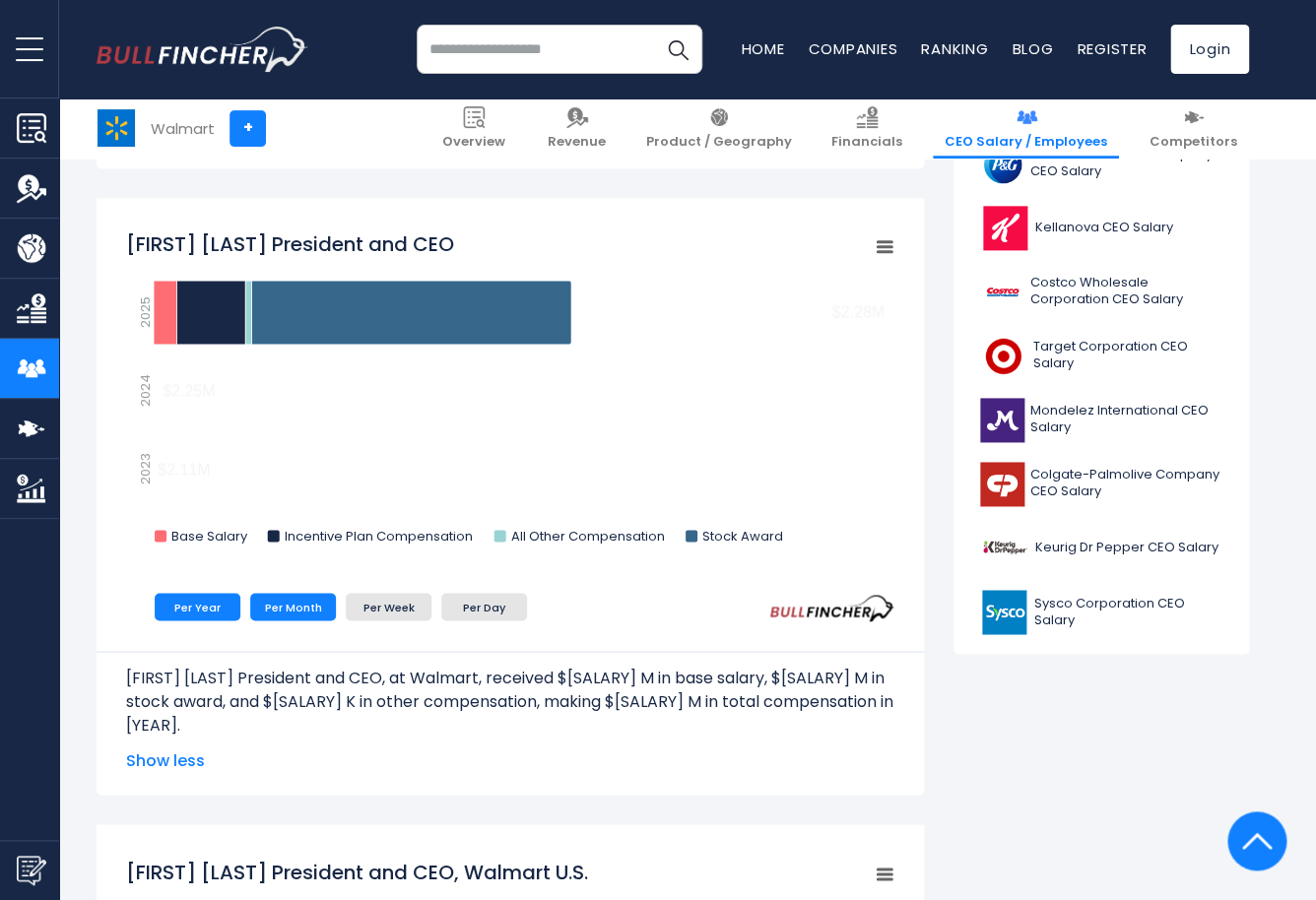 click on "Per Year" at bounding box center [197, 607] 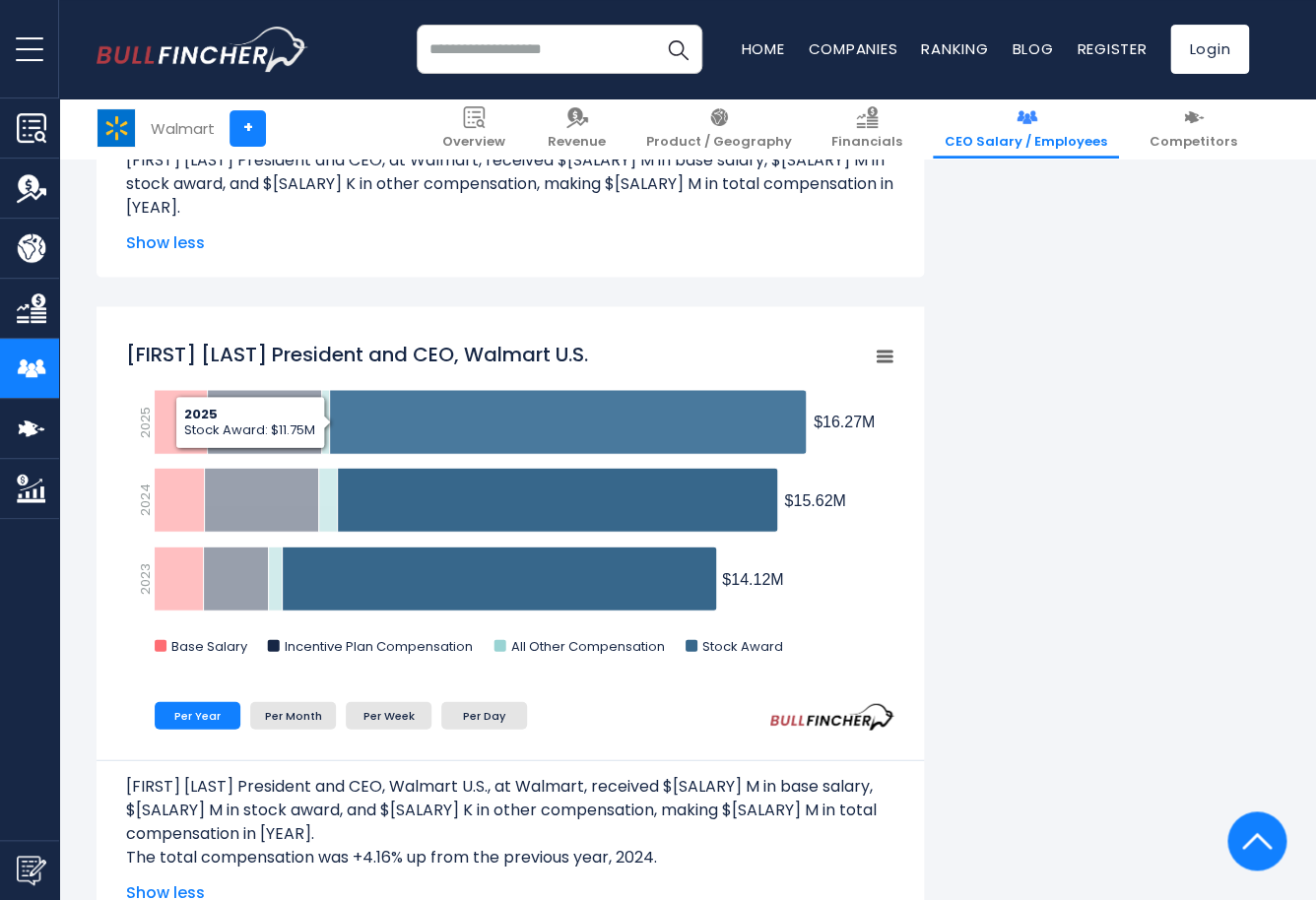 scroll, scrollTop: 1337, scrollLeft: 0, axis: vertical 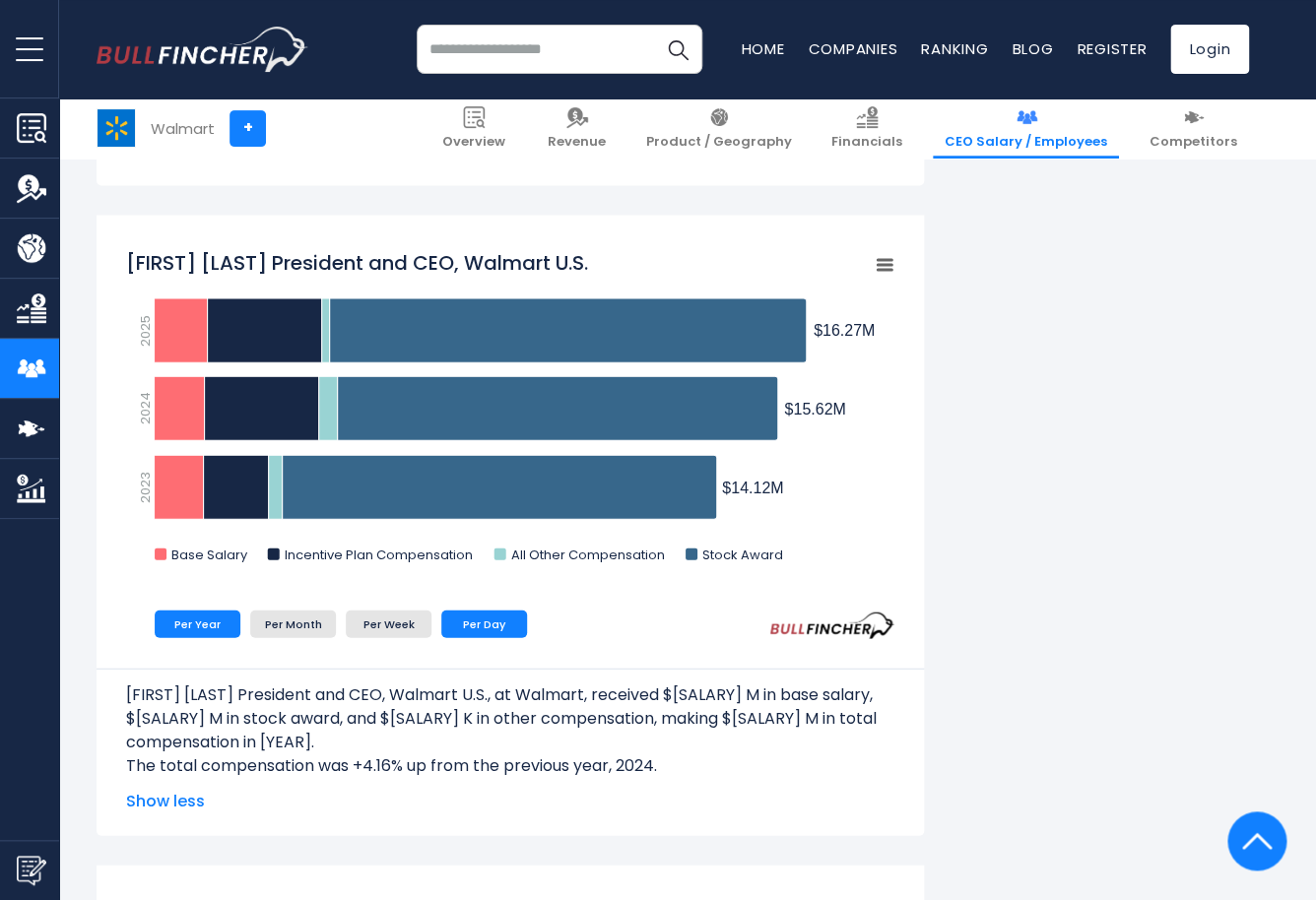 click on "Per Day" at bounding box center [484, 623] 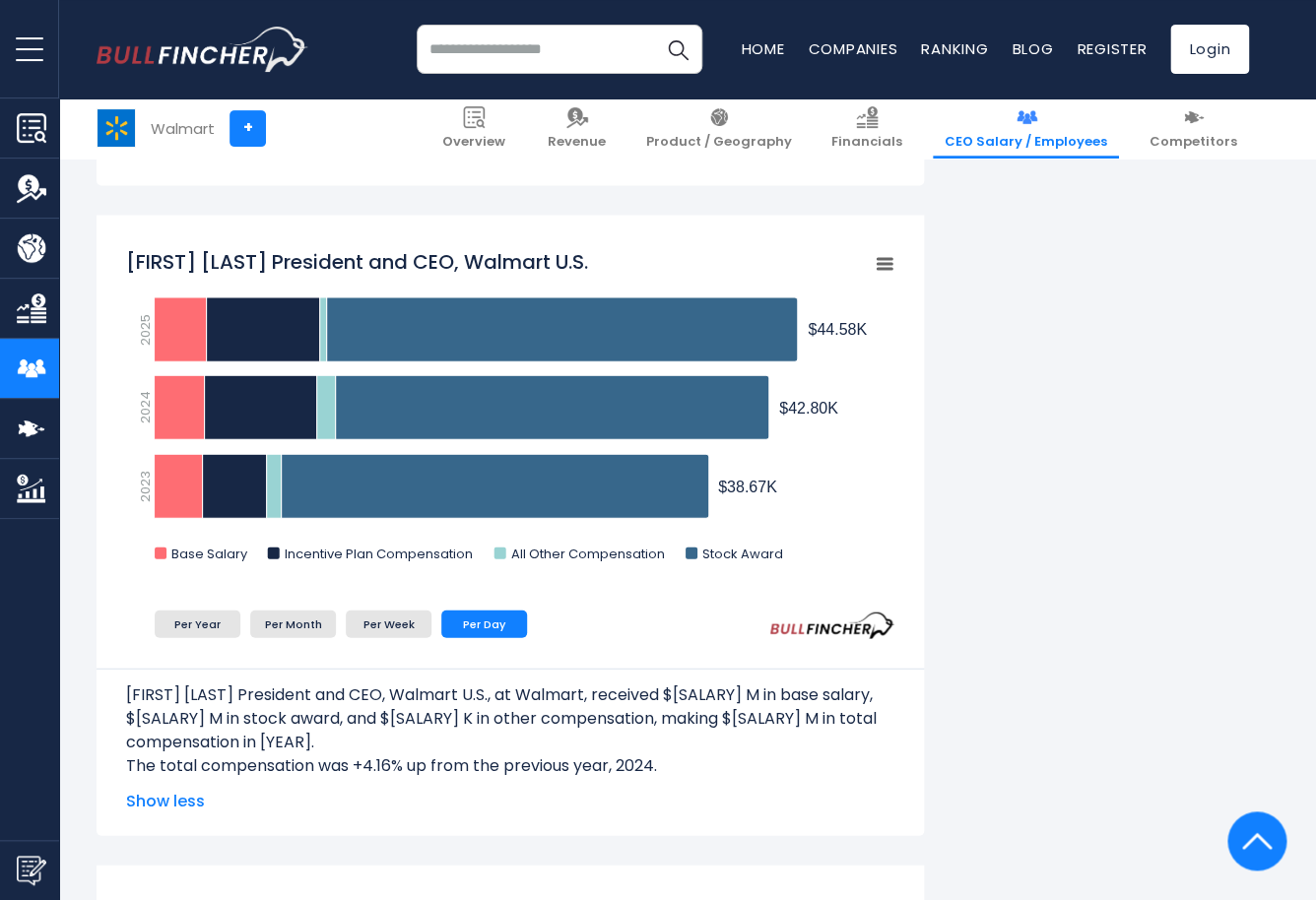 scroll, scrollTop: 1347, scrollLeft: 0, axis: vertical 